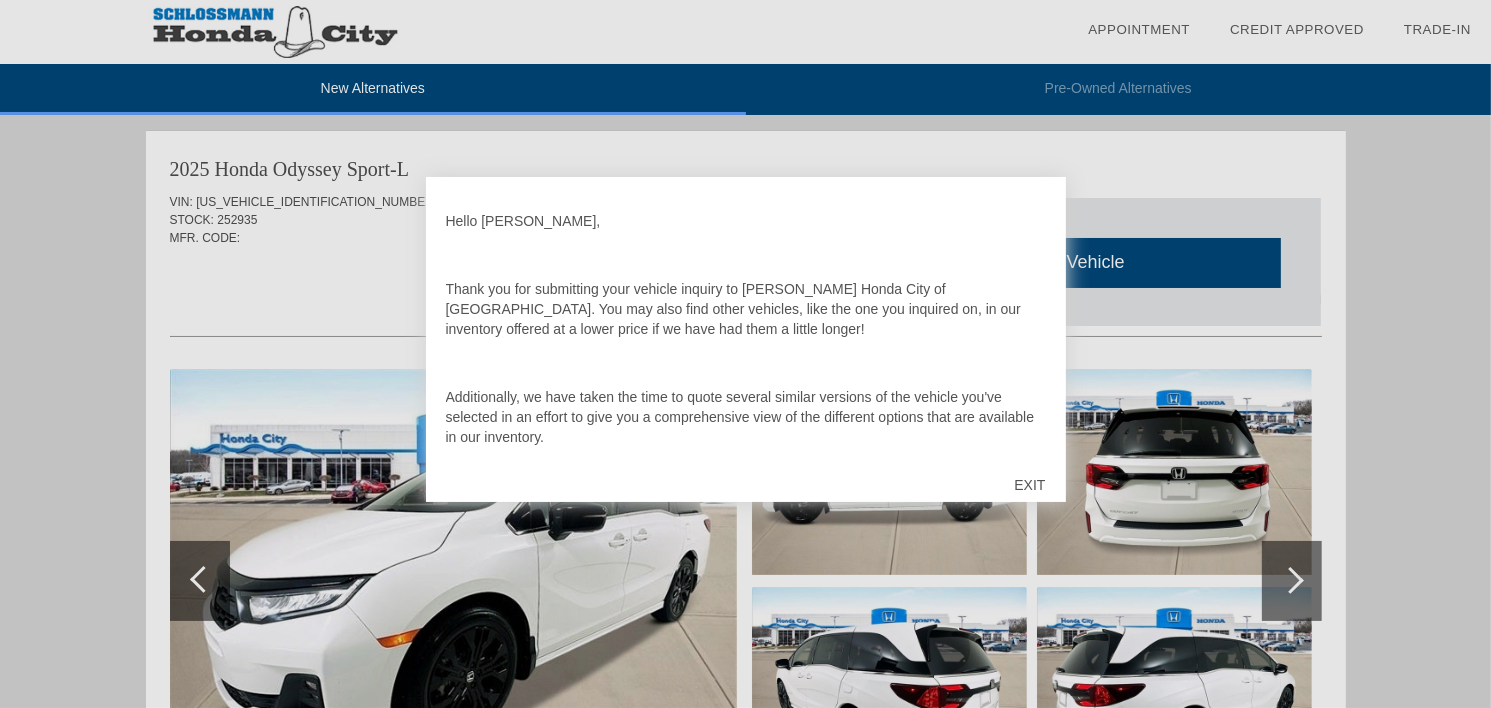 scroll, scrollTop: 0, scrollLeft: 0, axis: both 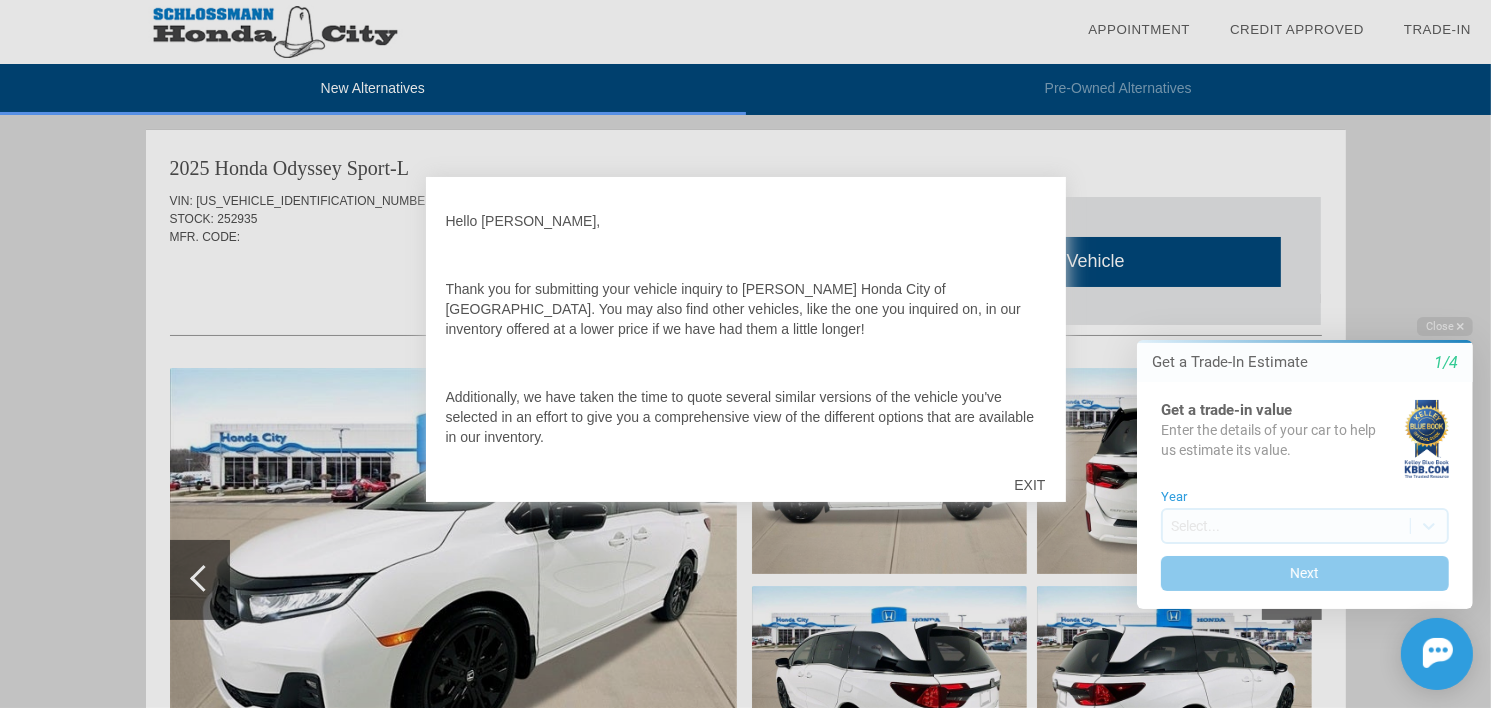 click on "EXIT" at bounding box center (1029, 485) 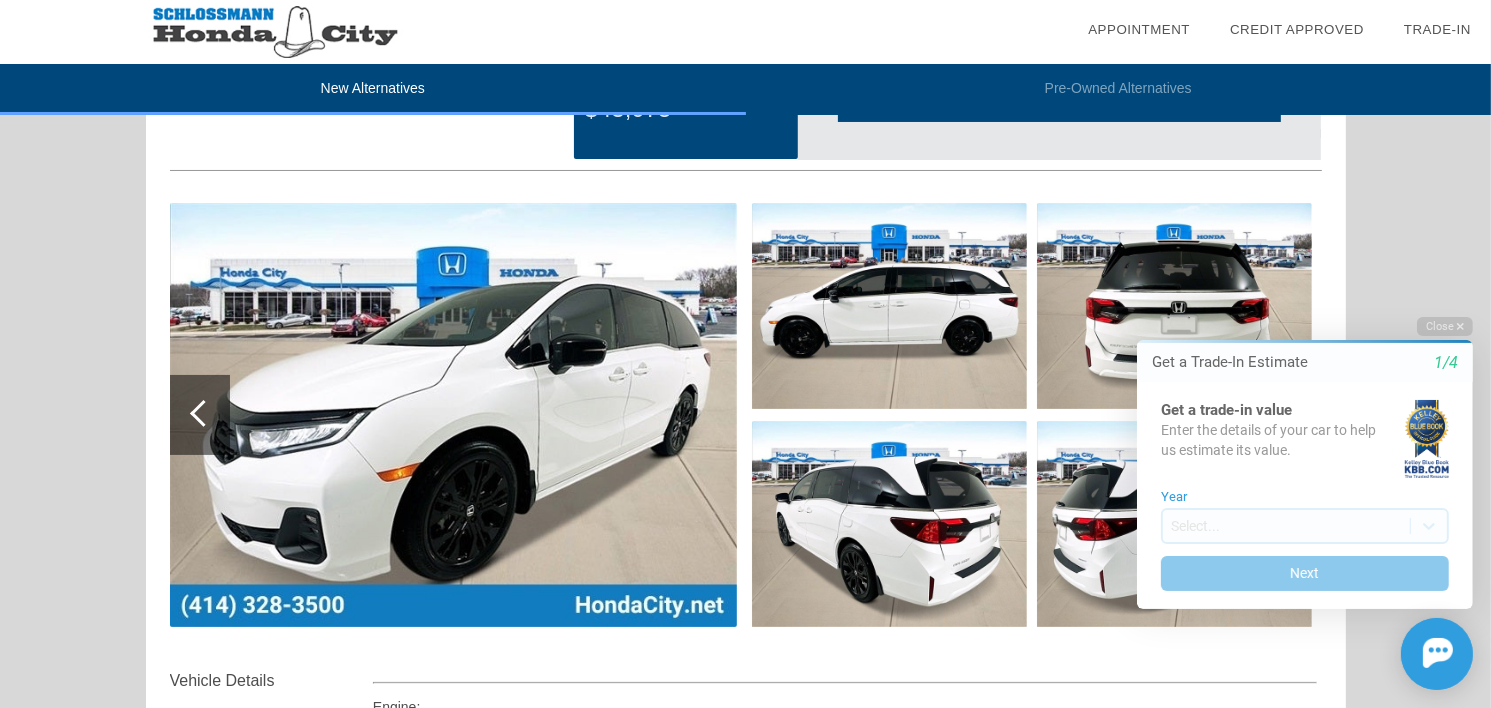 scroll, scrollTop: 200, scrollLeft: 0, axis: vertical 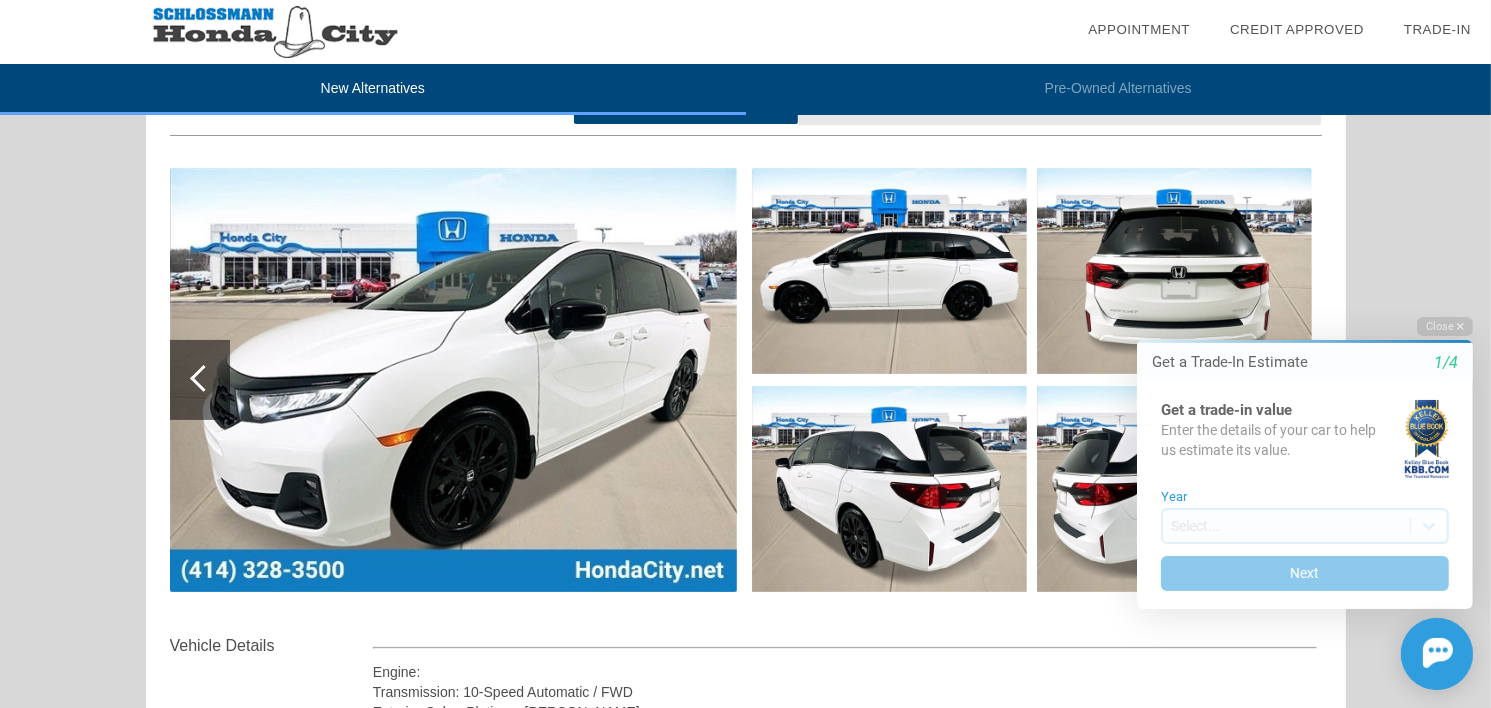 click at bounding box center (453, 380) 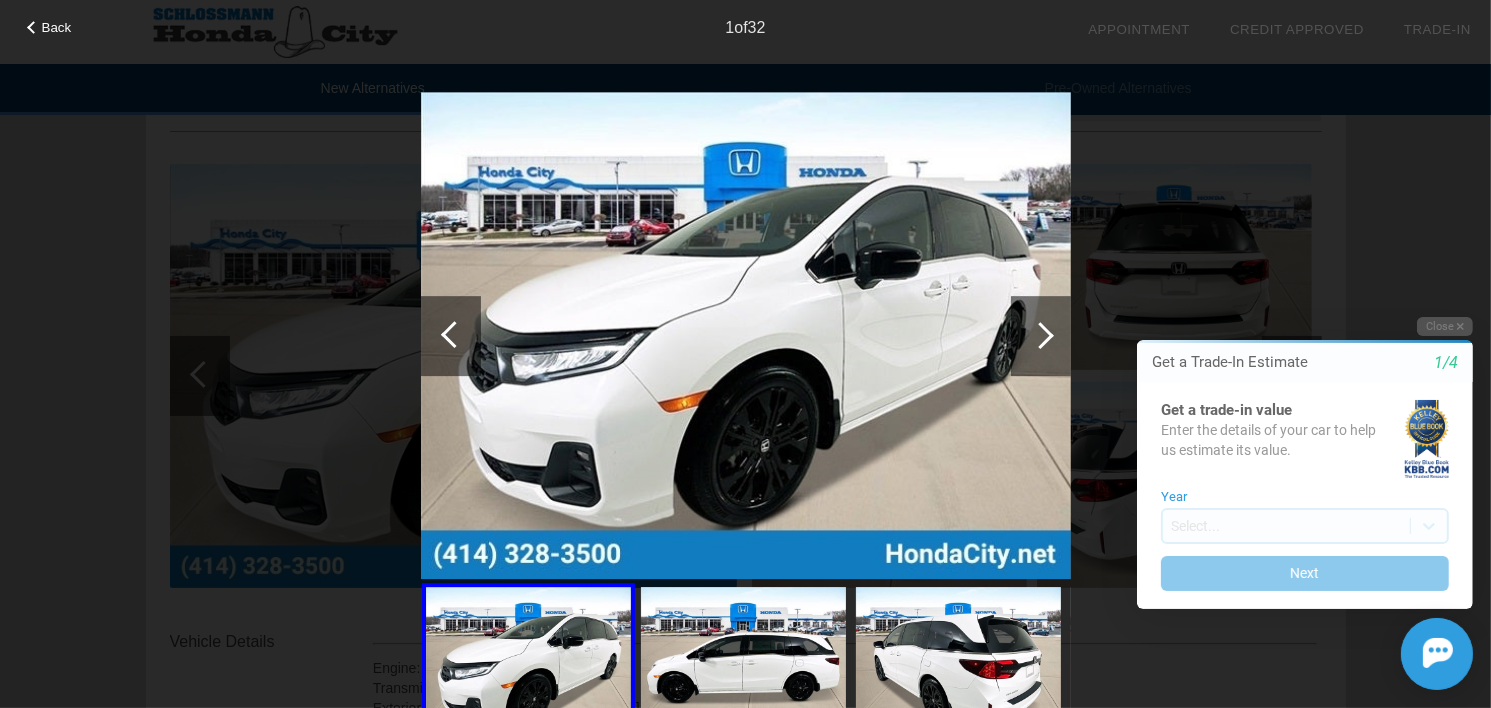 scroll, scrollTop: 200, scrollLeft: 0, axis: vertical 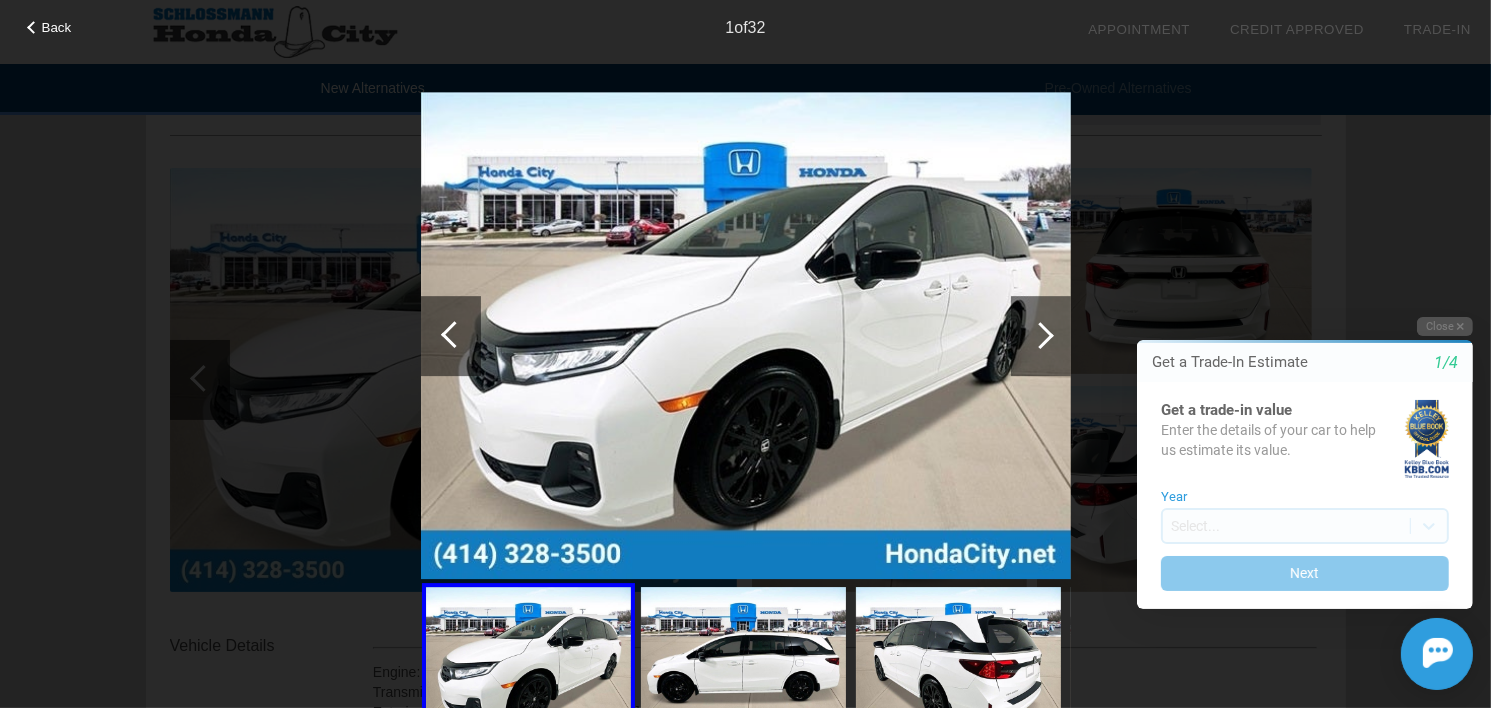 click on "Welcome! Get a Trade-In Estimate 1/4 Get a trade-in value Enter the details of your car to help us estimate its value. Year Select... Next Close Get a Trade-In Estimate 1/4 Get a trade-in value Enter the details of your car to help us estimate its value. Year Select... Next Chat Assistance Initial Toast" at bounding box center [1292, 299] 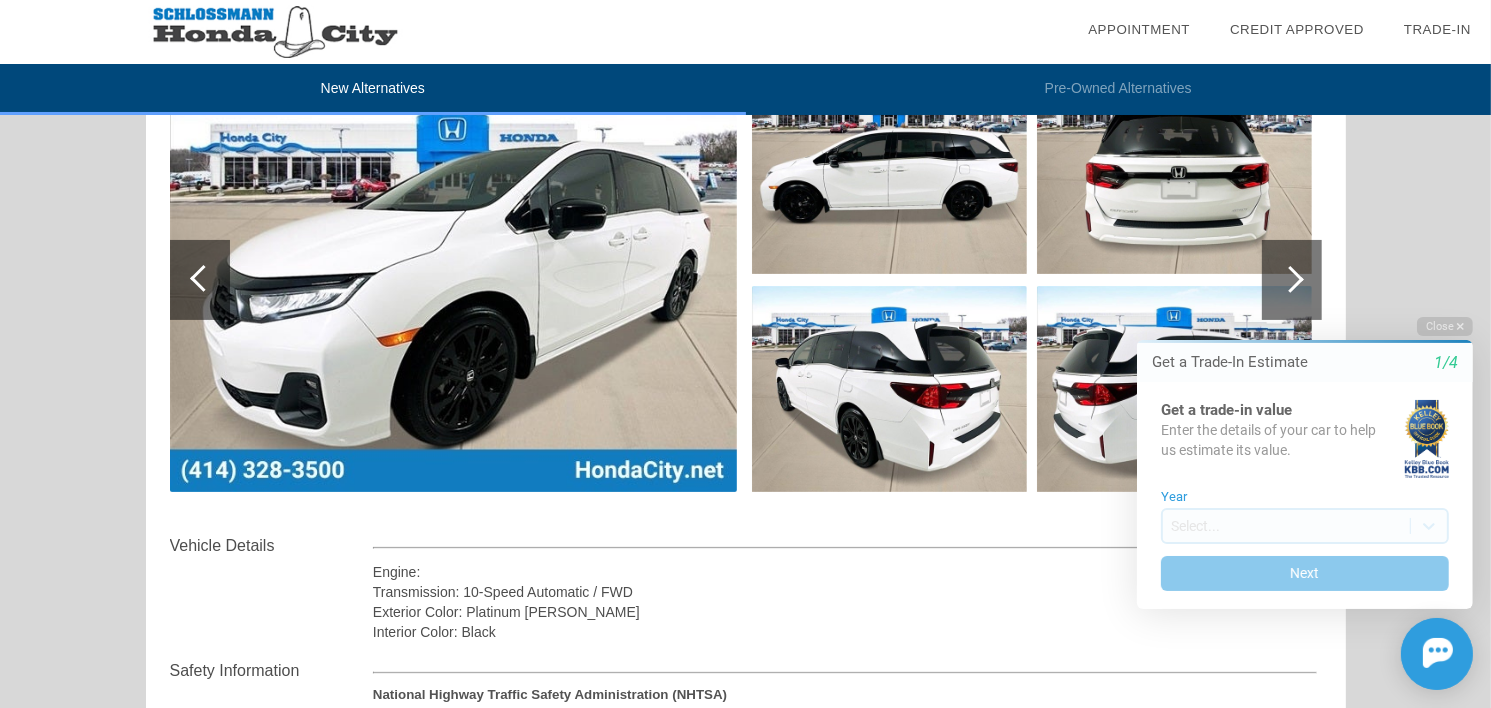 scroll, scrollTop: 200, scrollLeft: 0, axis: vertical 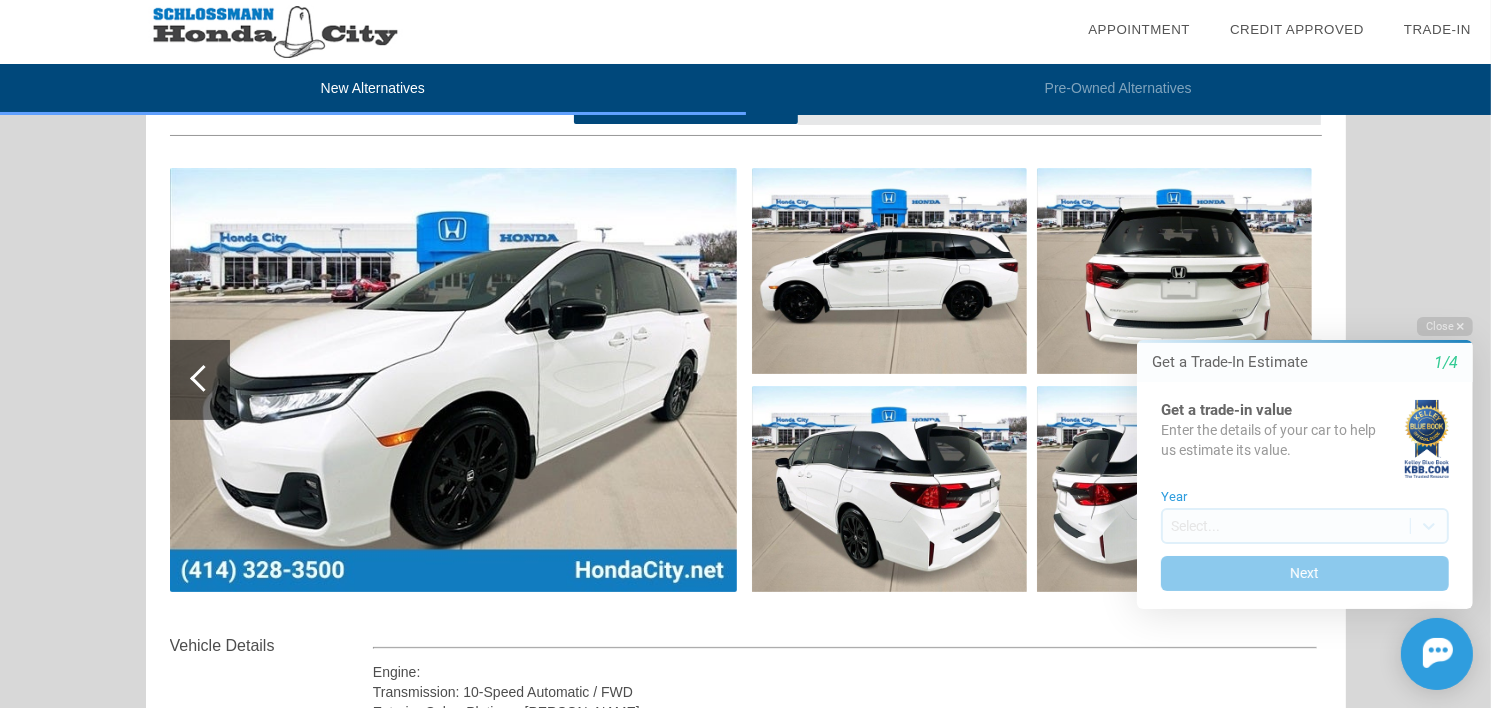 click at bounding box center (889, 271) 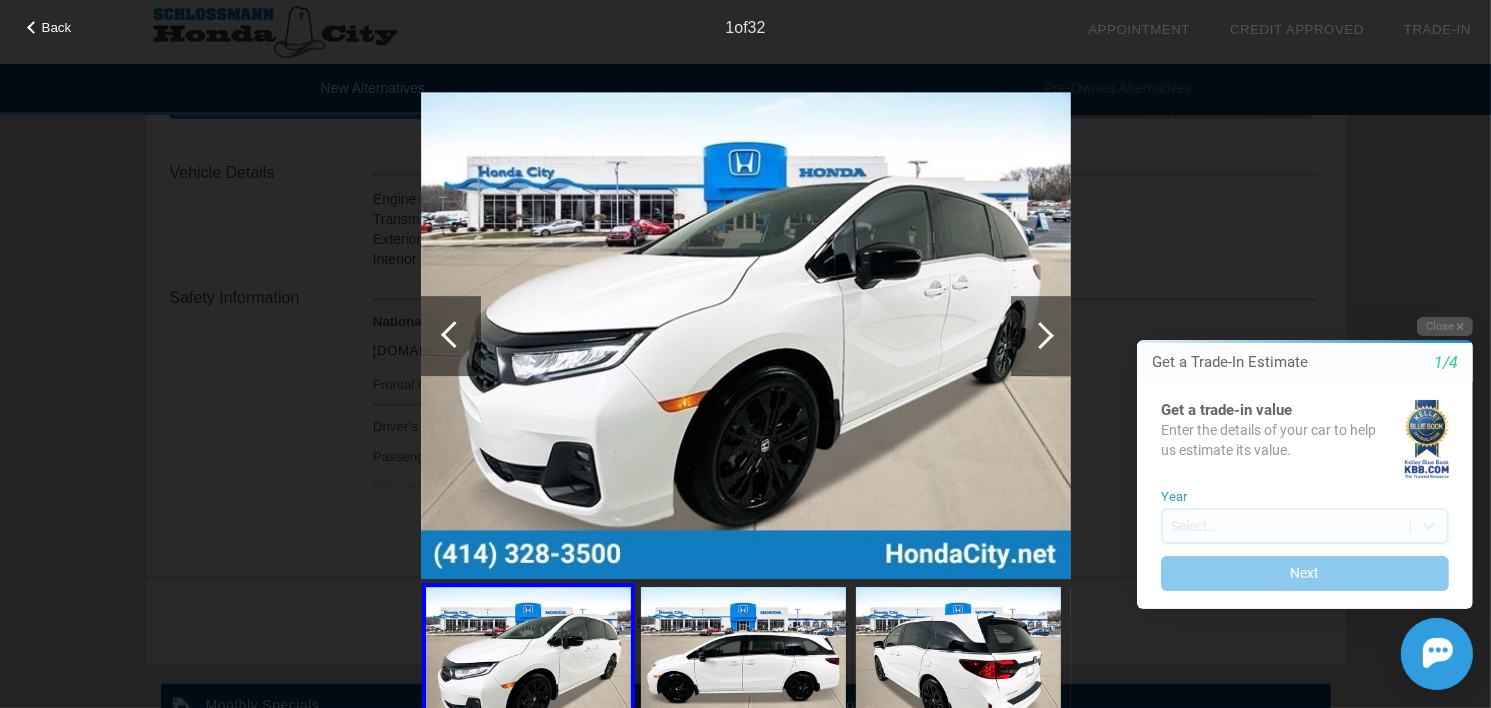 scroll, scrollTop: 800, scrollLeft: 0, axis: vertical 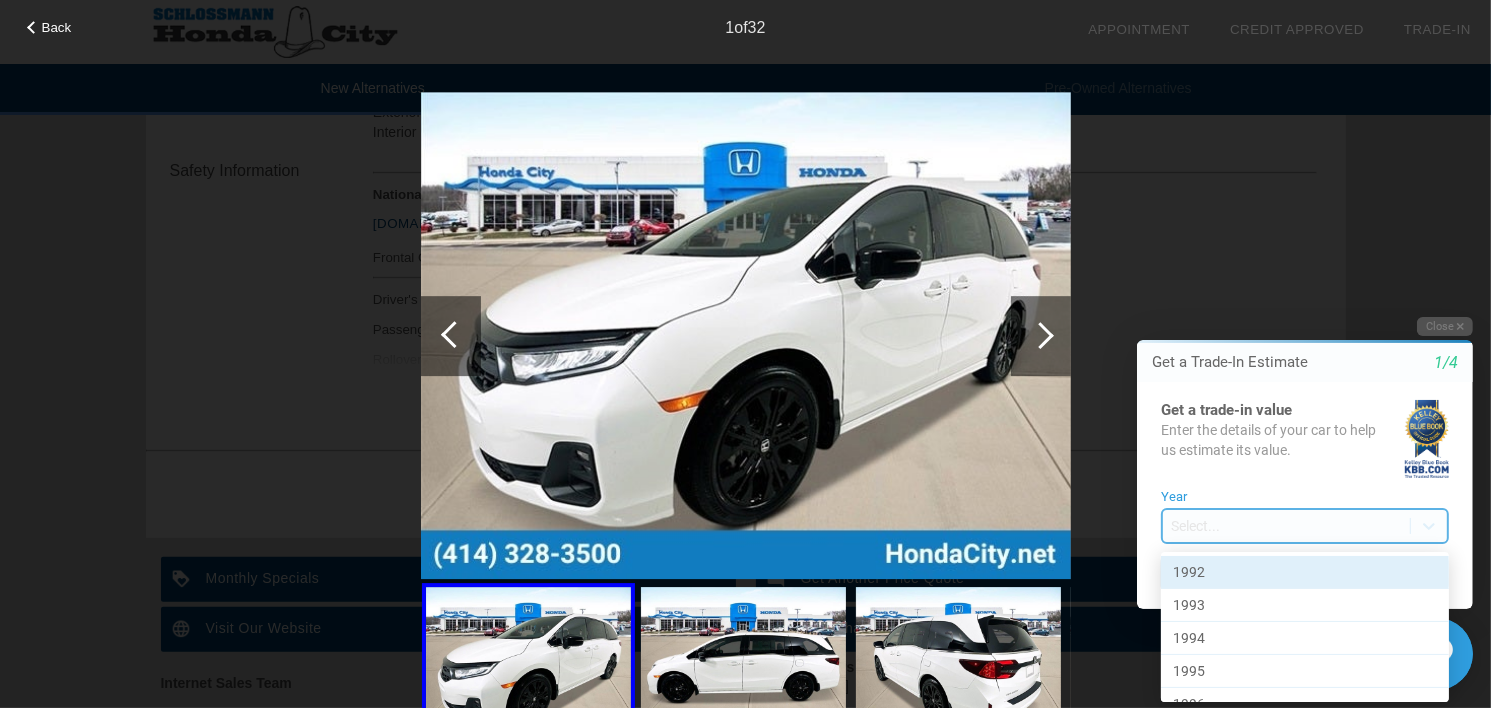 drag, startPoint x: 1353, startPoint y: 541, endPoint x: 1357, endPoint y: 510, distance: 31.257 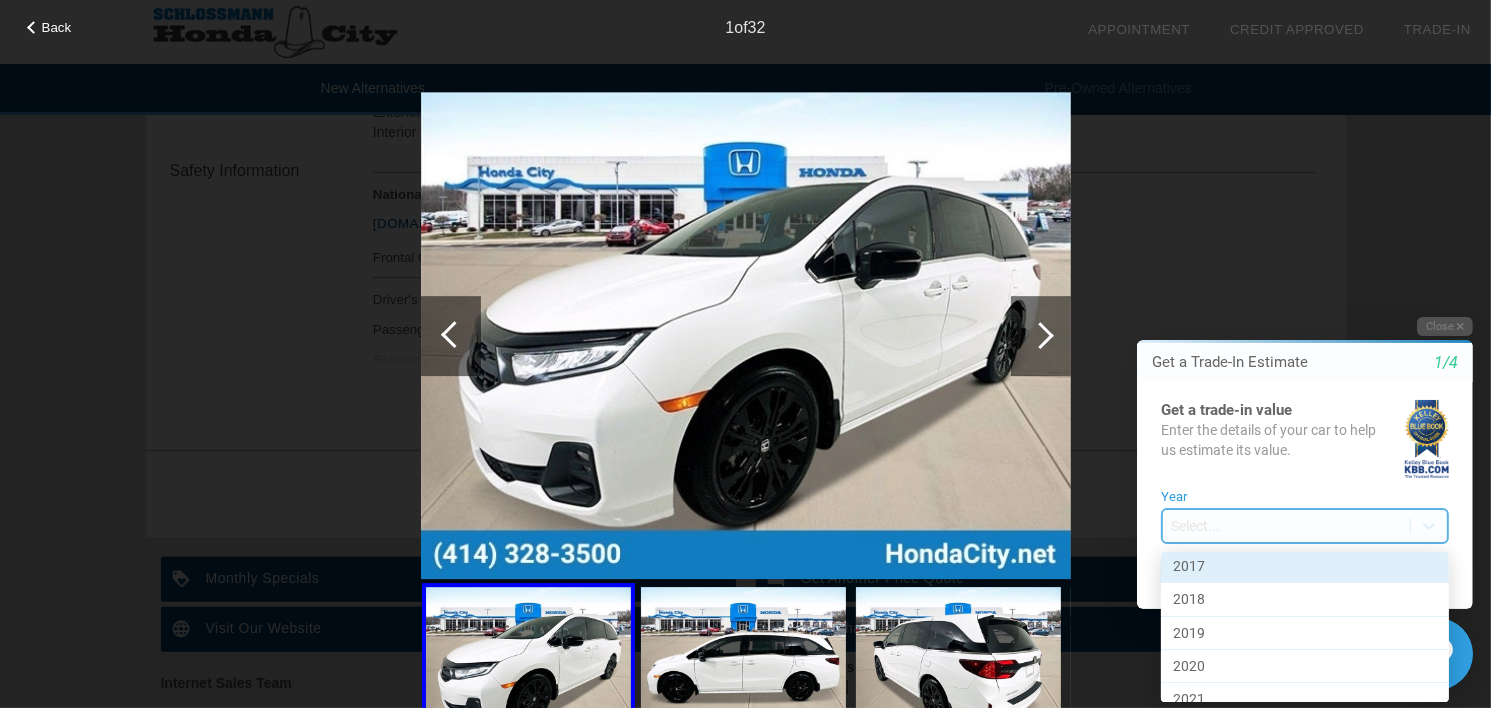 scroll, scrollTop: 800, scrollLeft: 0, axis: vertical 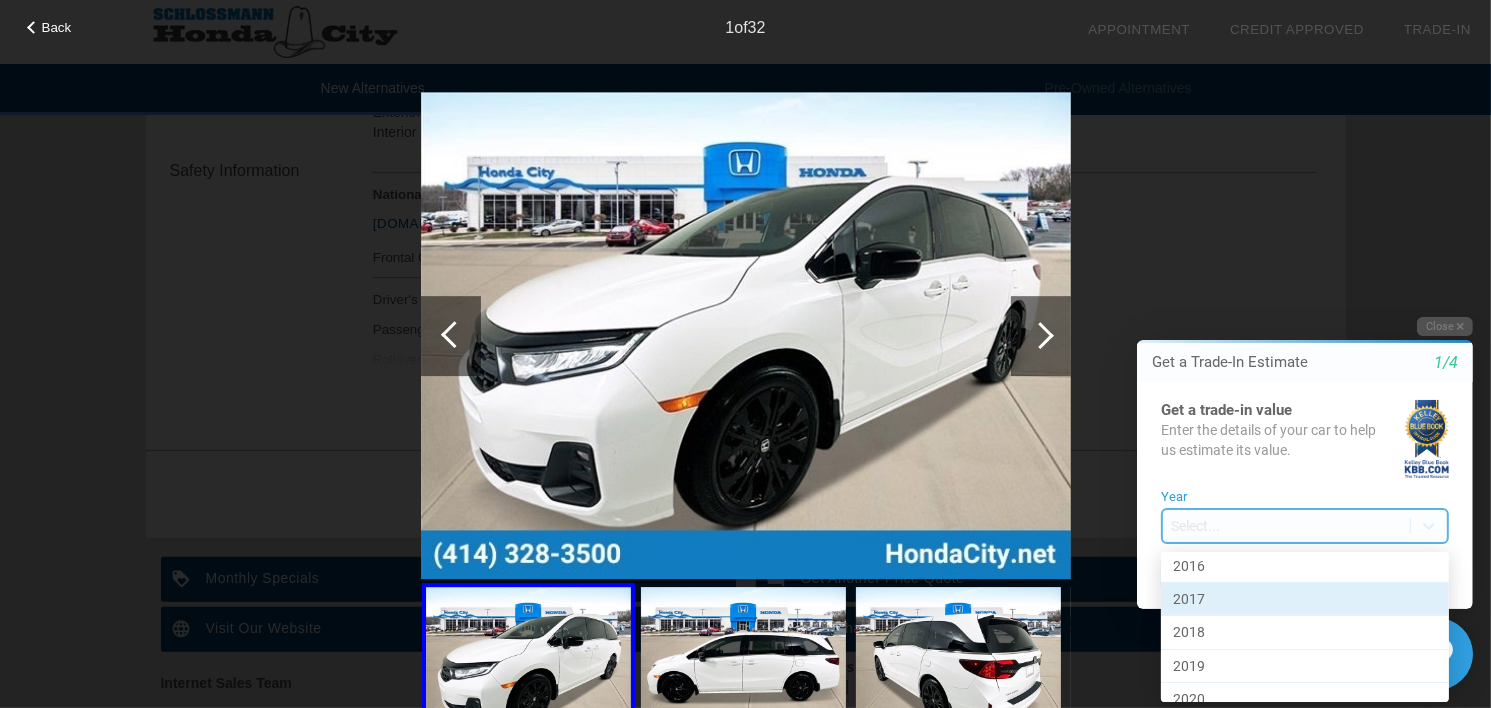 click at bounding box center [1292, 503] 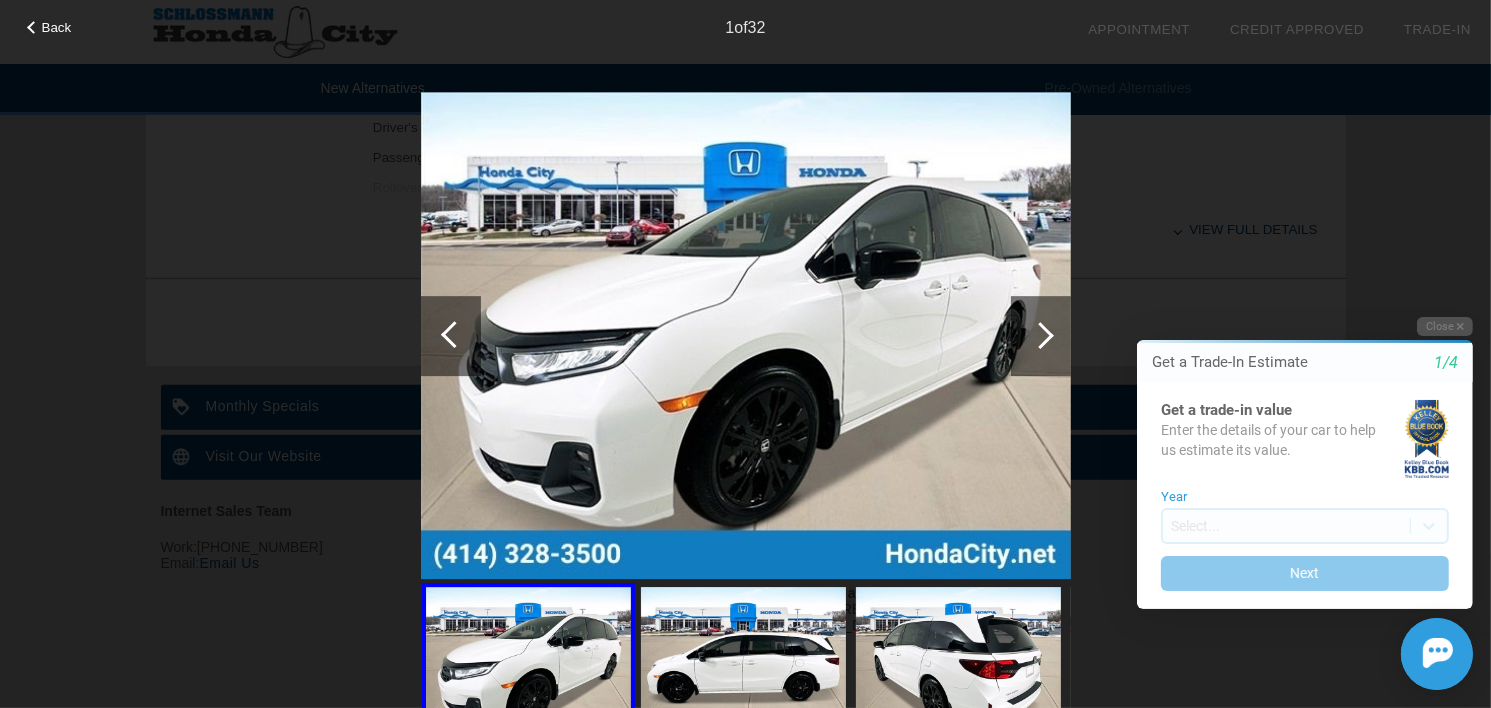 scroll, scrollTop: 977, scrollLeft: 0, axis: vertical 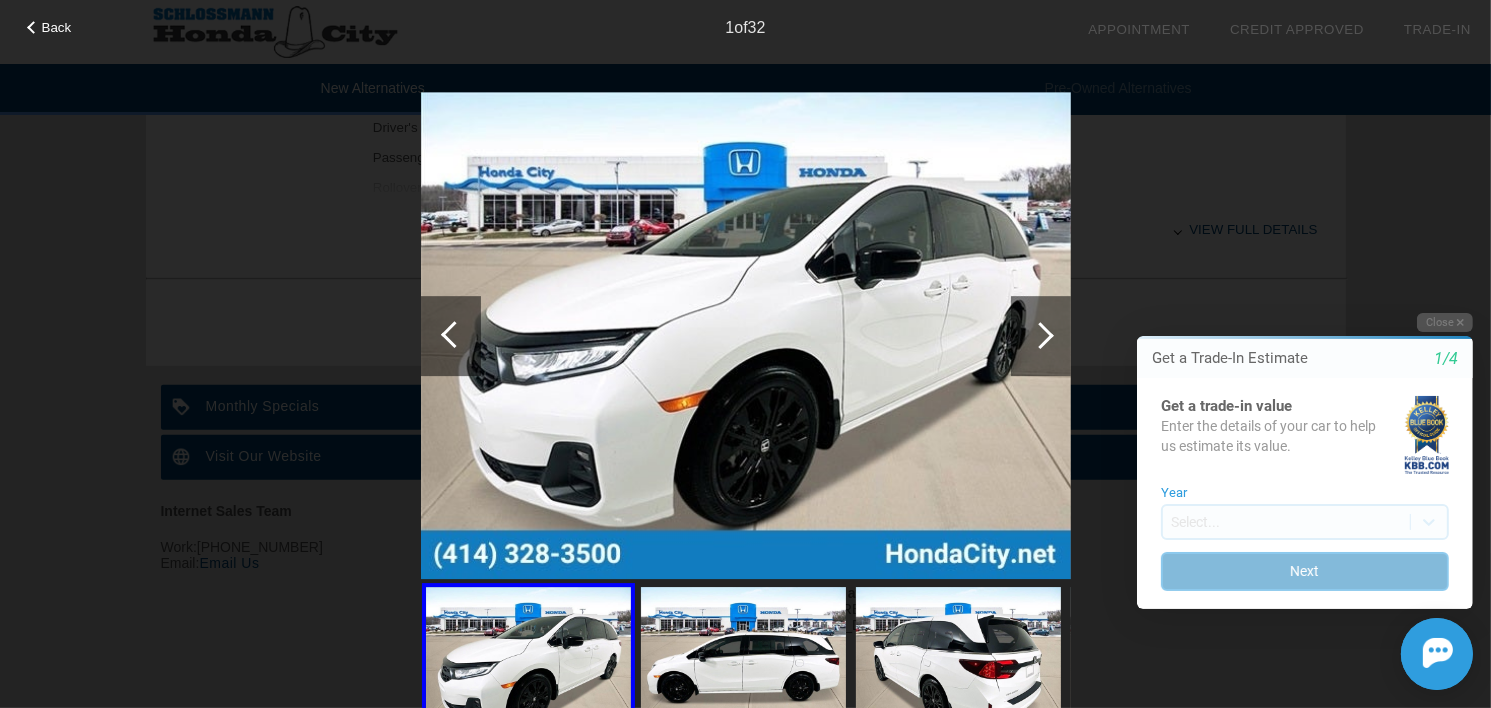 click on "Next" at bounding box center (1304, 570) 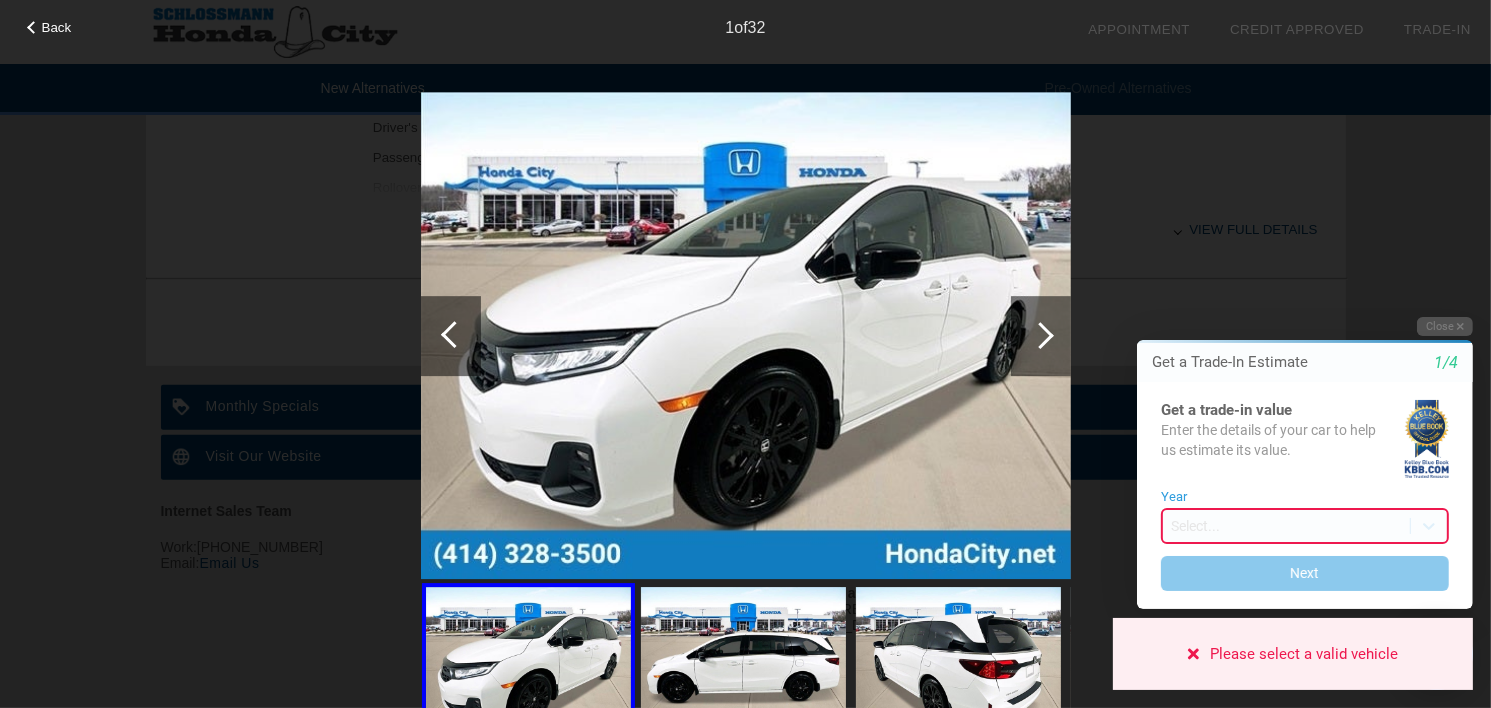 click 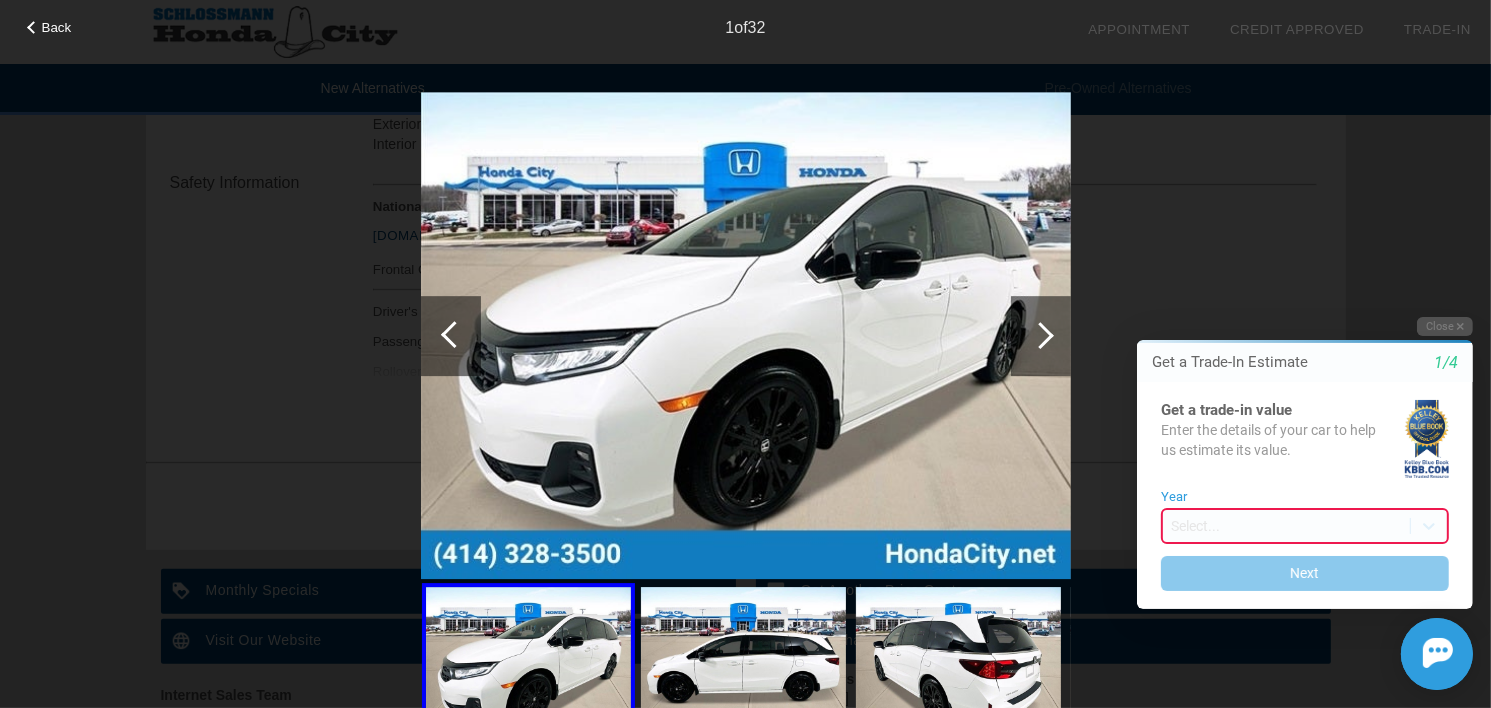 scroll, scrollTop: 777, scrollLeft: 0, axis: vertical 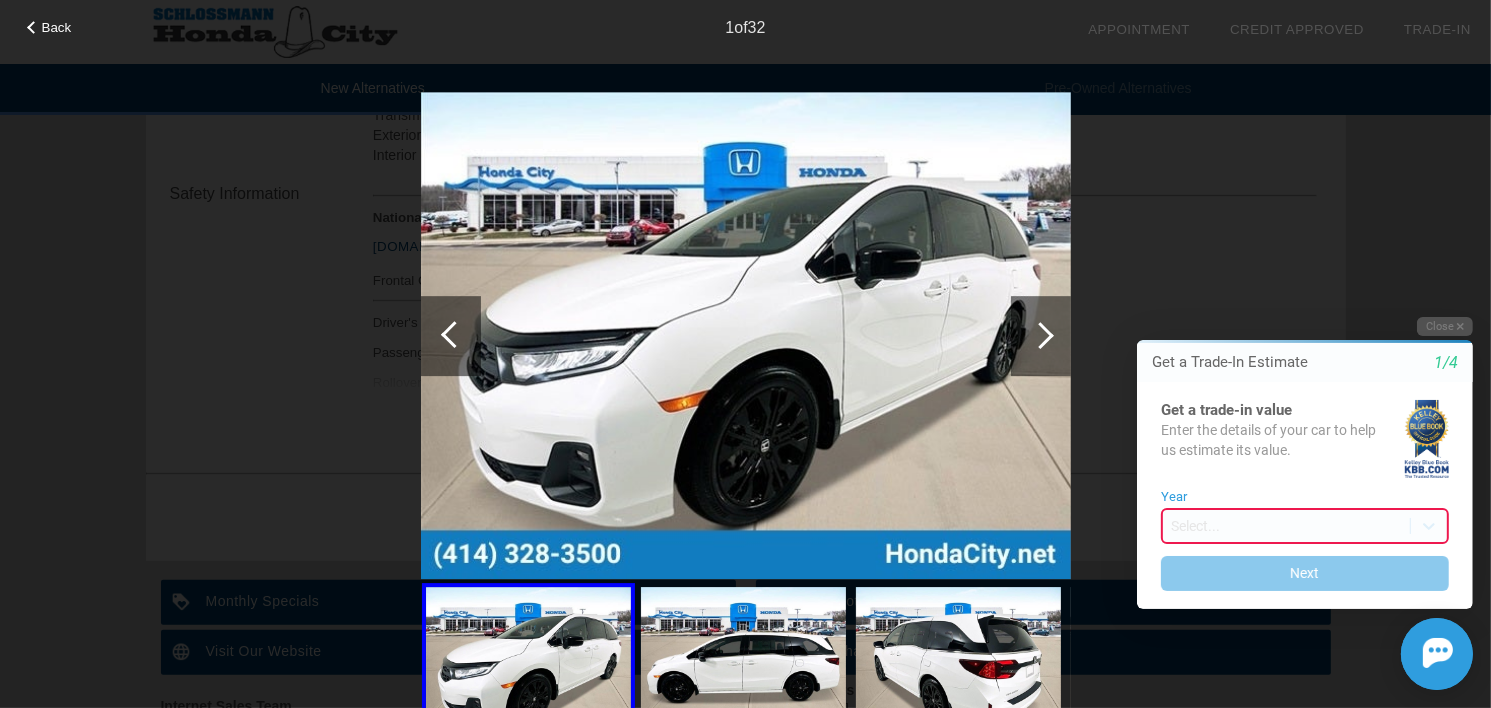 click at bounding box center [1041, 336] 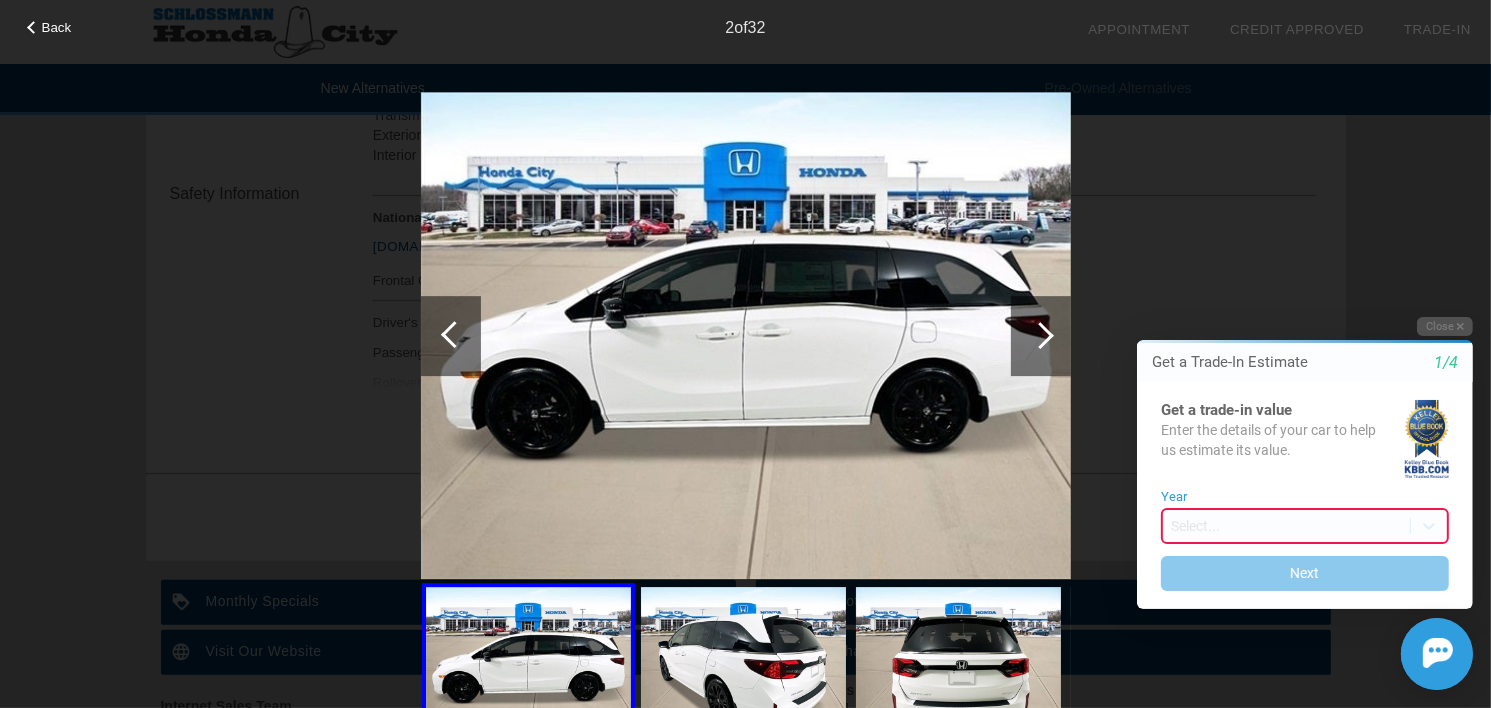 click at bounding box center [1041, 336] 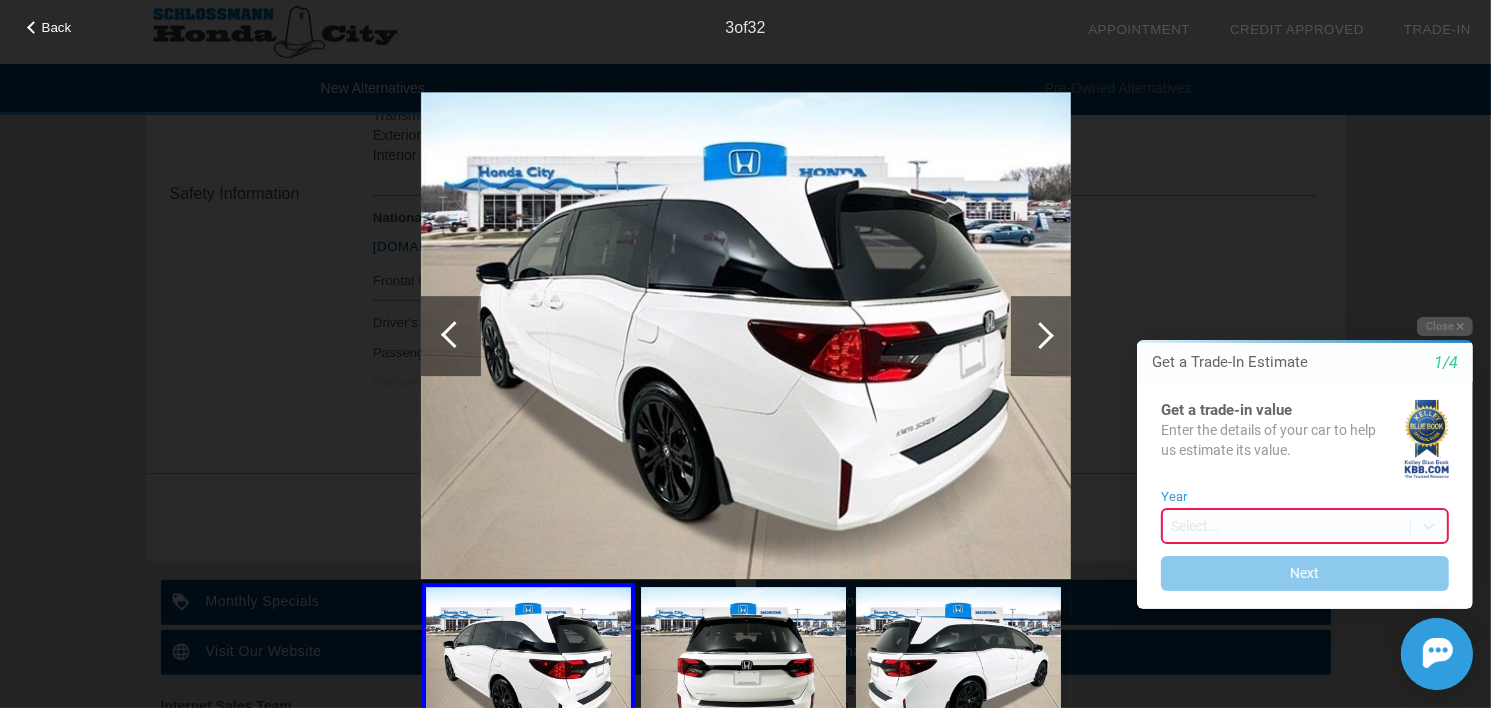 click at bounding box center [1041, 336] 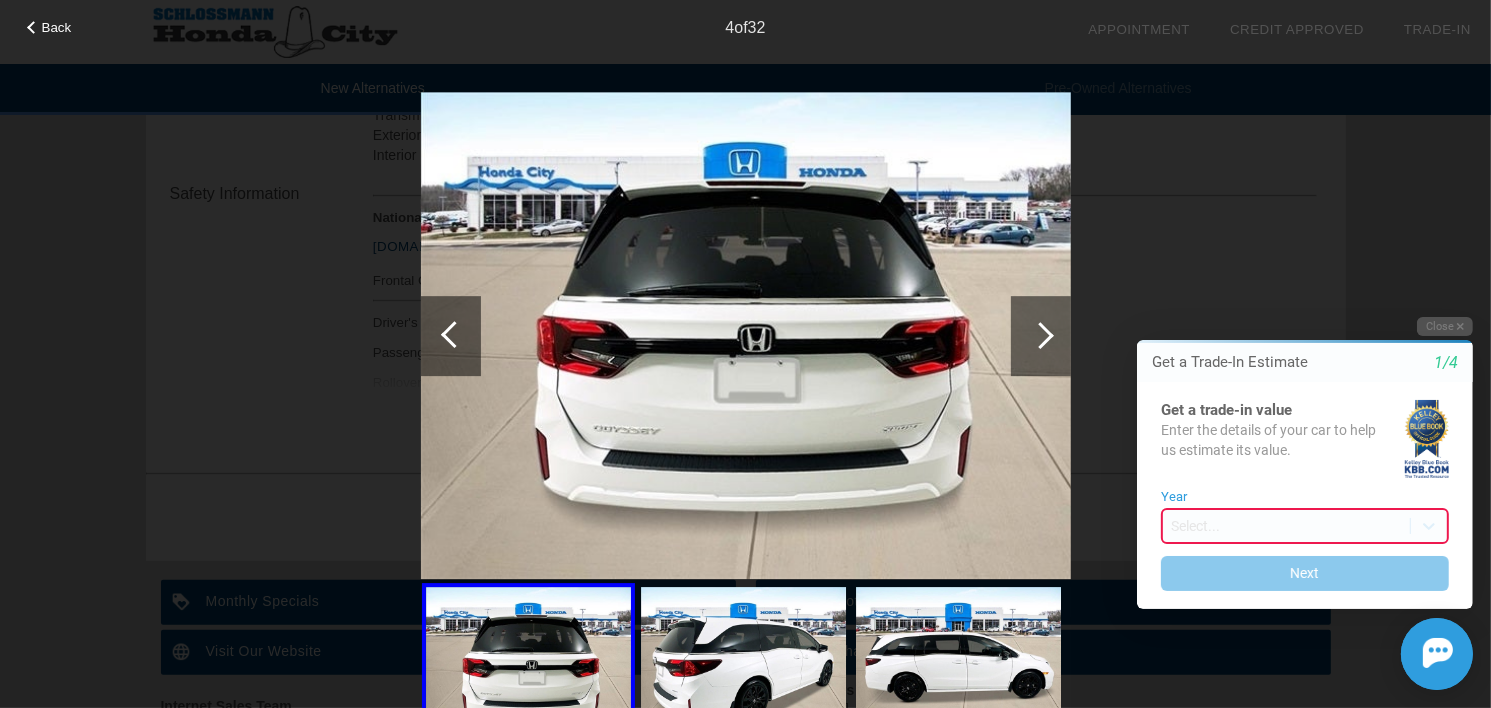 click at bounding box center [1041, 336] 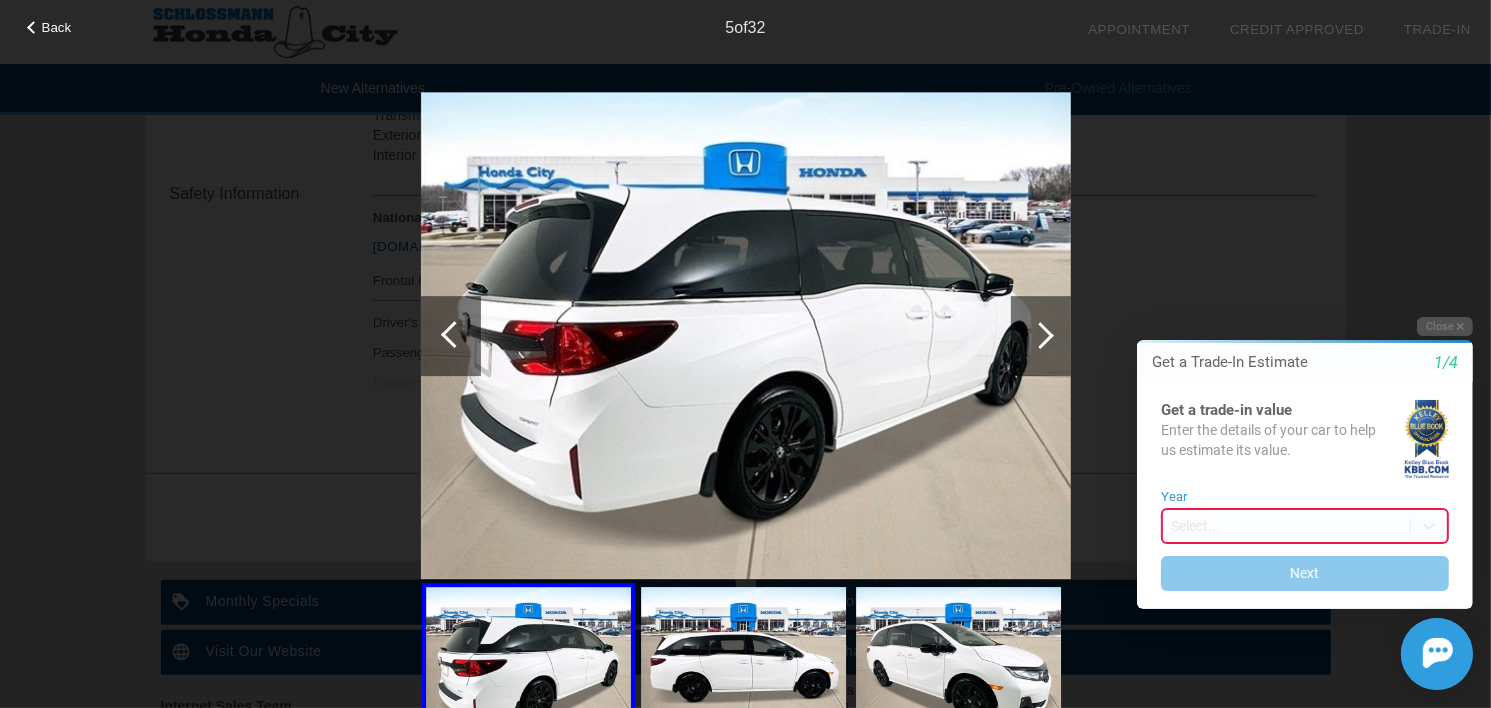 click at bounding box center [1041, 336] 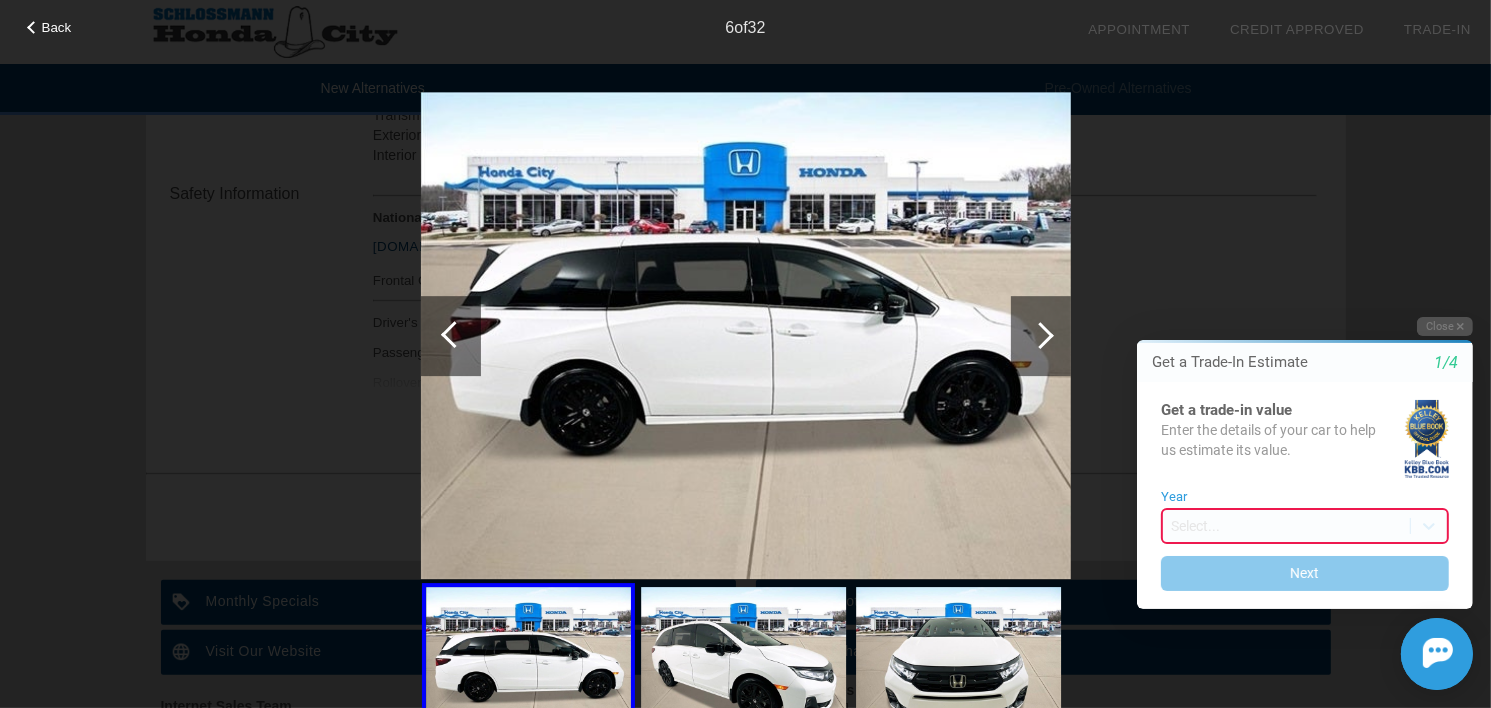 click at bounding box center [1041, 336] 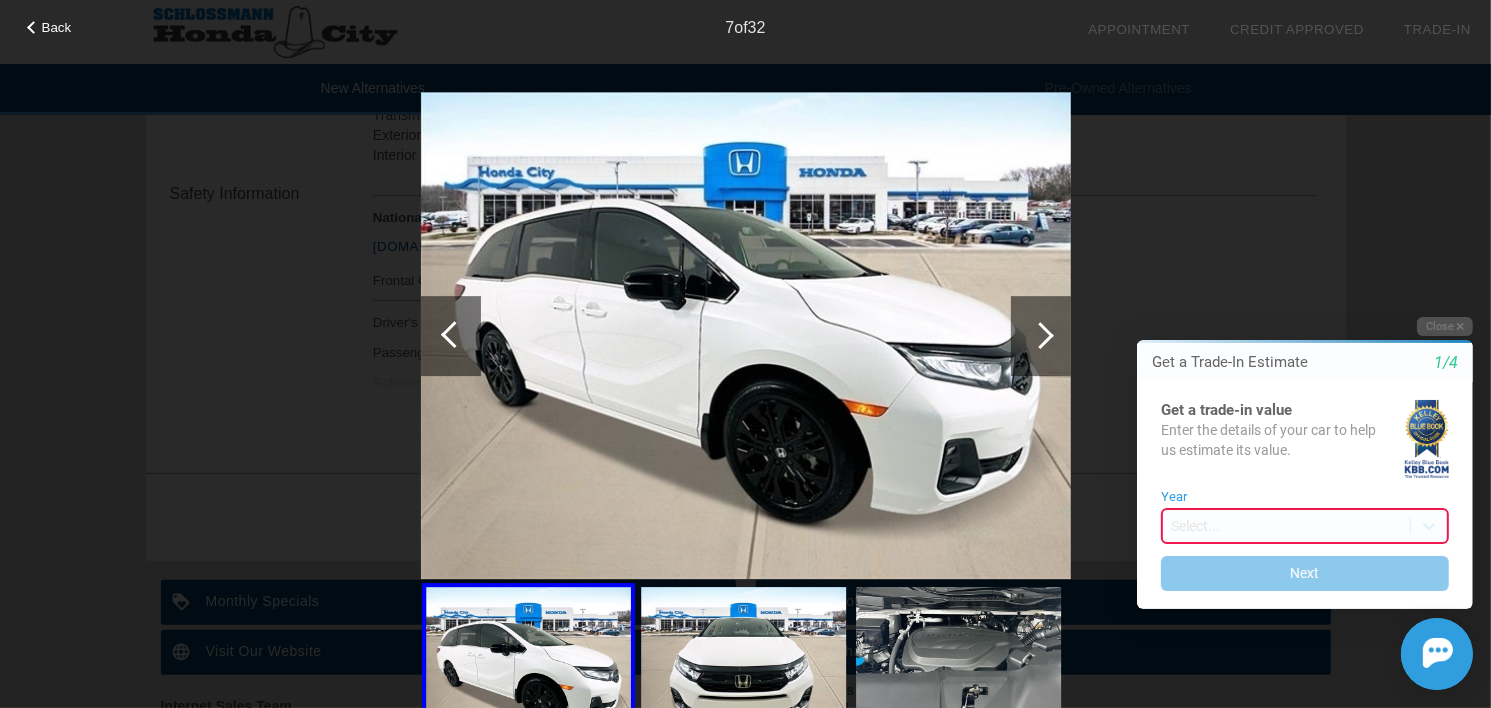 click at bounding box center [1041, 336] 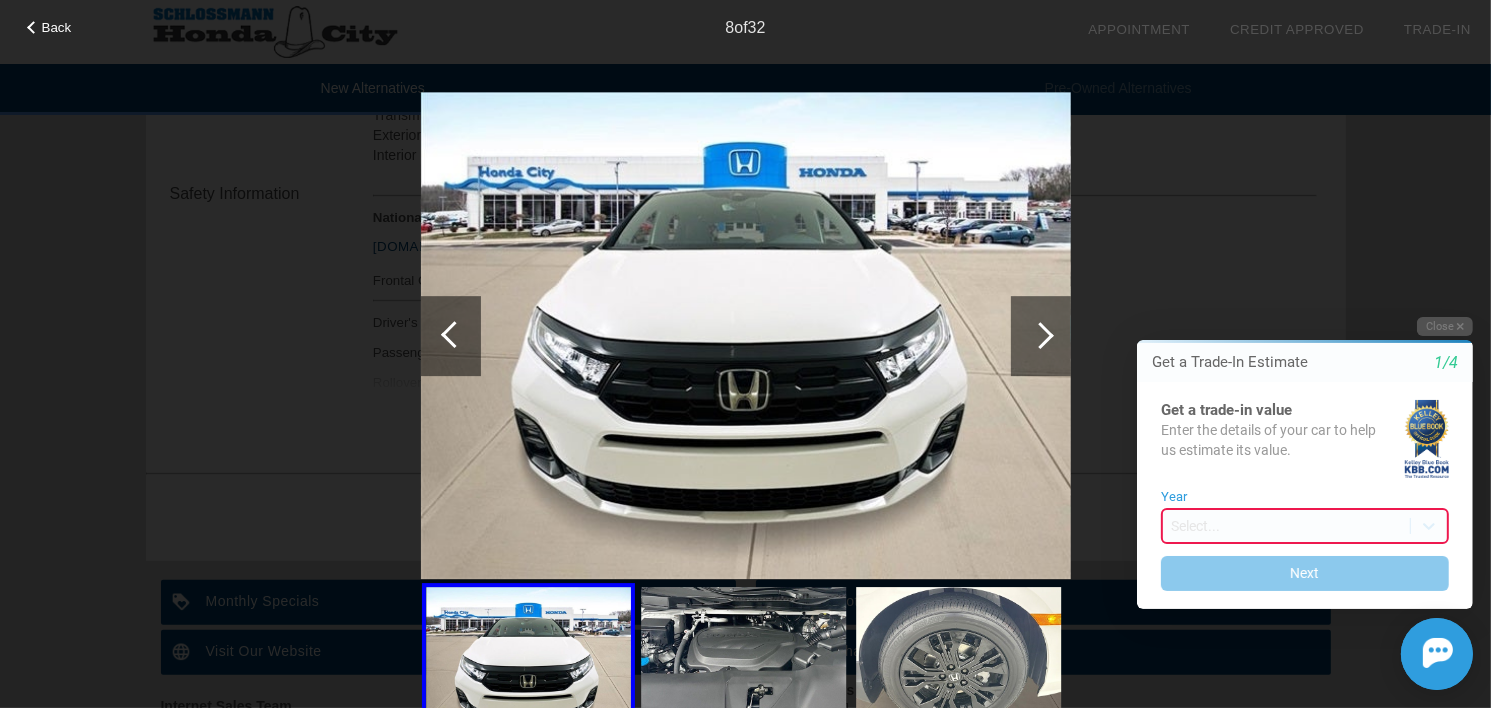 click at bounding box center (1041, 336) 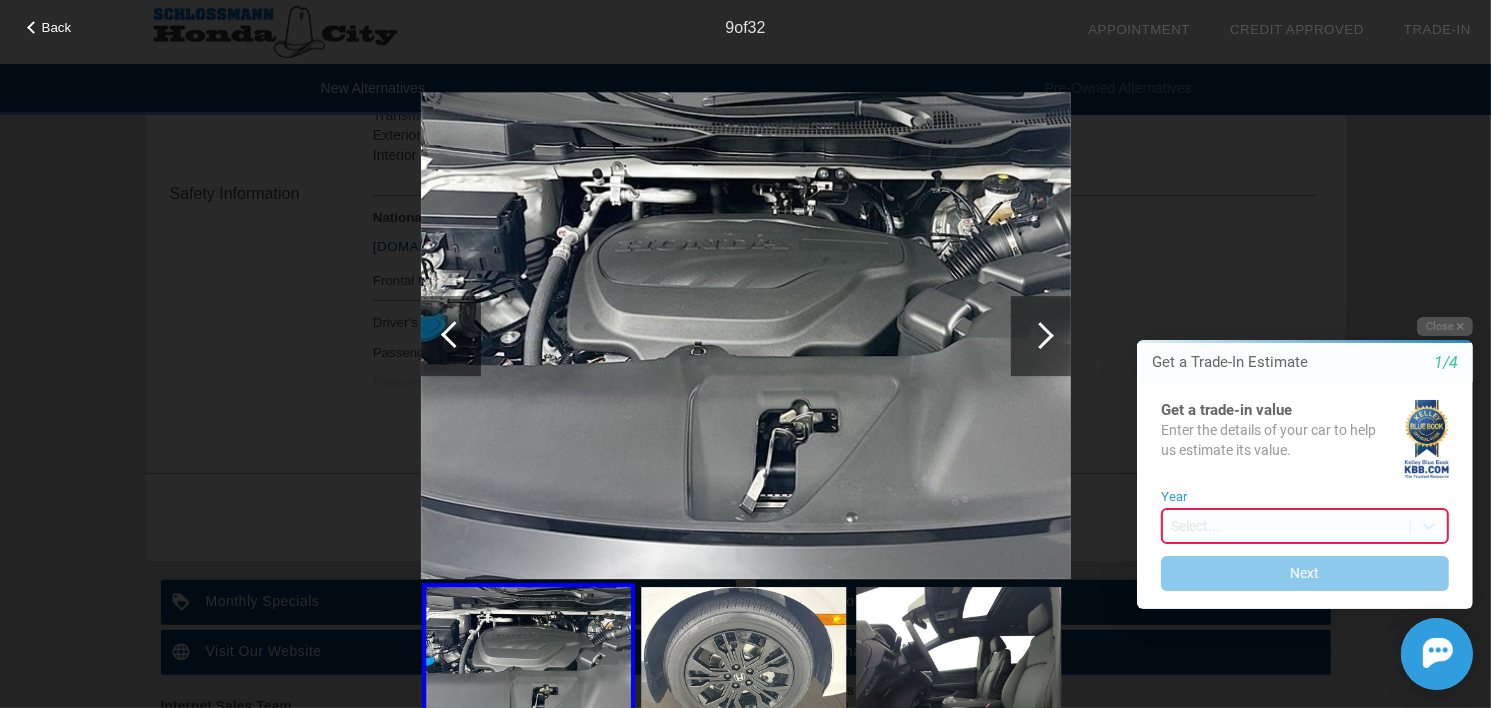 click at bounding box center (1041, 336) 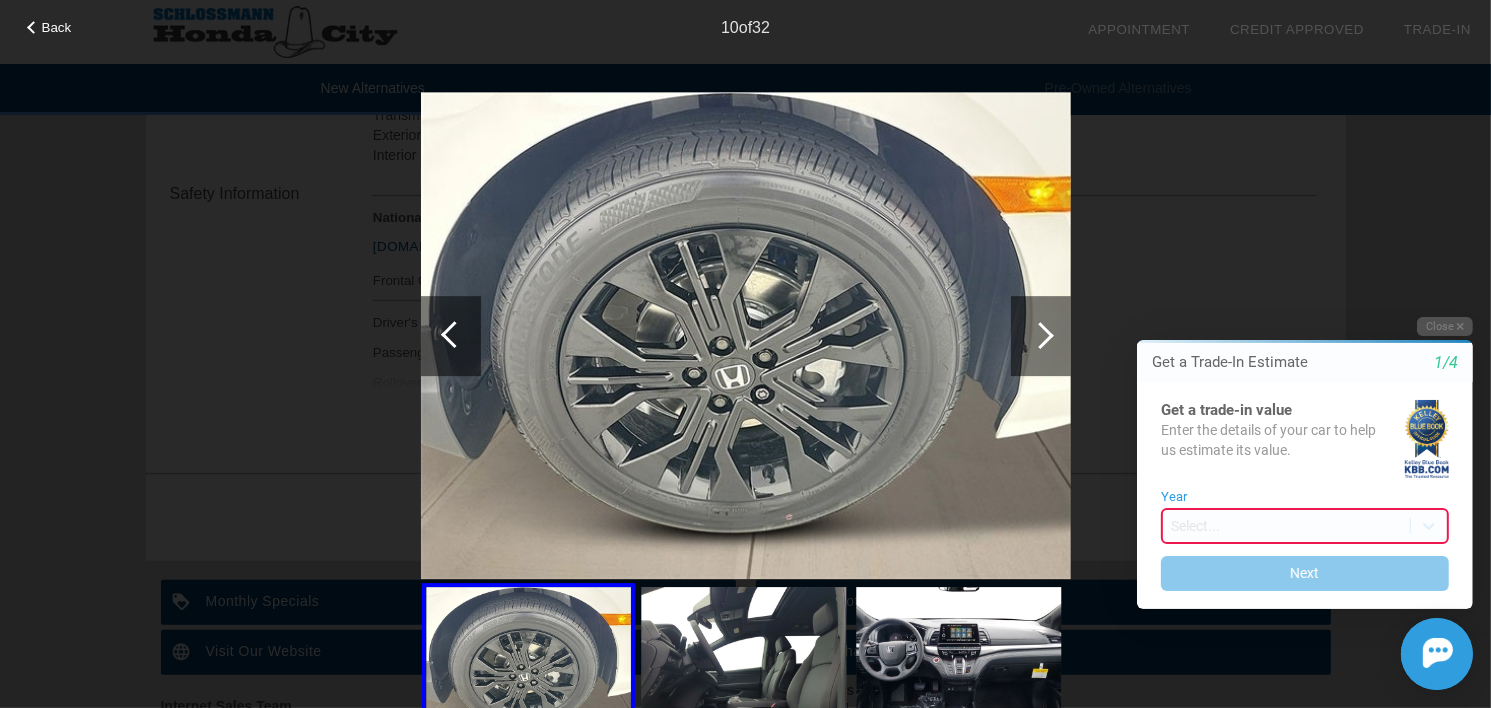 click at bounding box center (1041, 336) 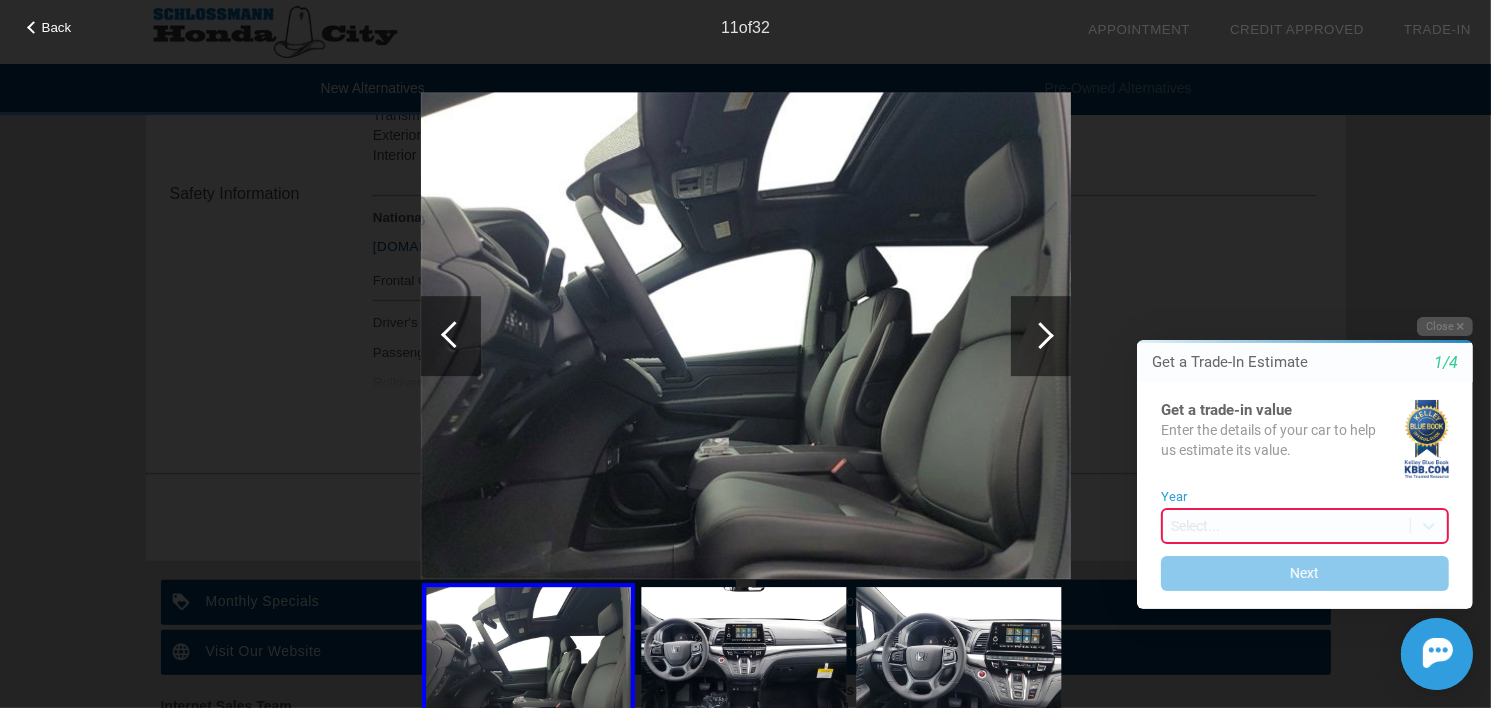click at bounding box center (1041, 336) 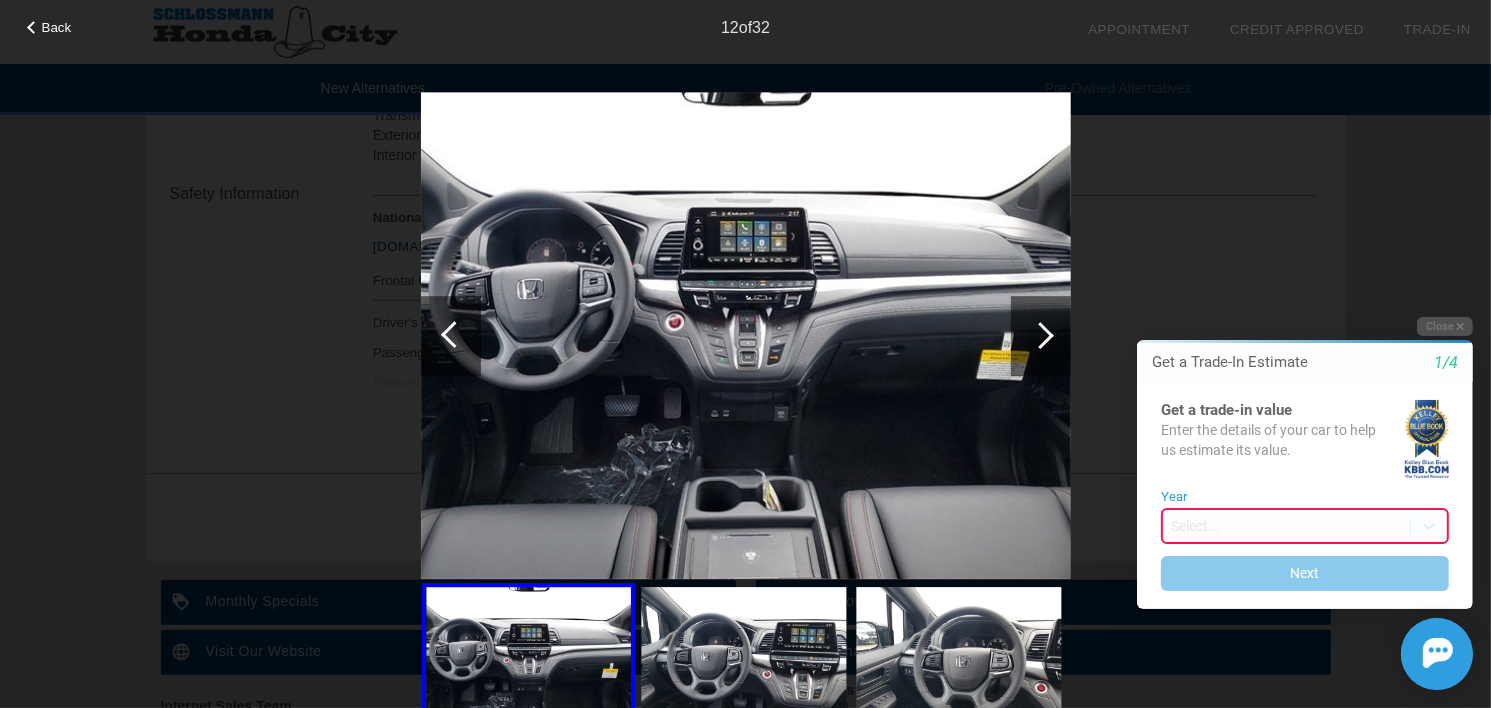 click at bounding box center [1041, 336] 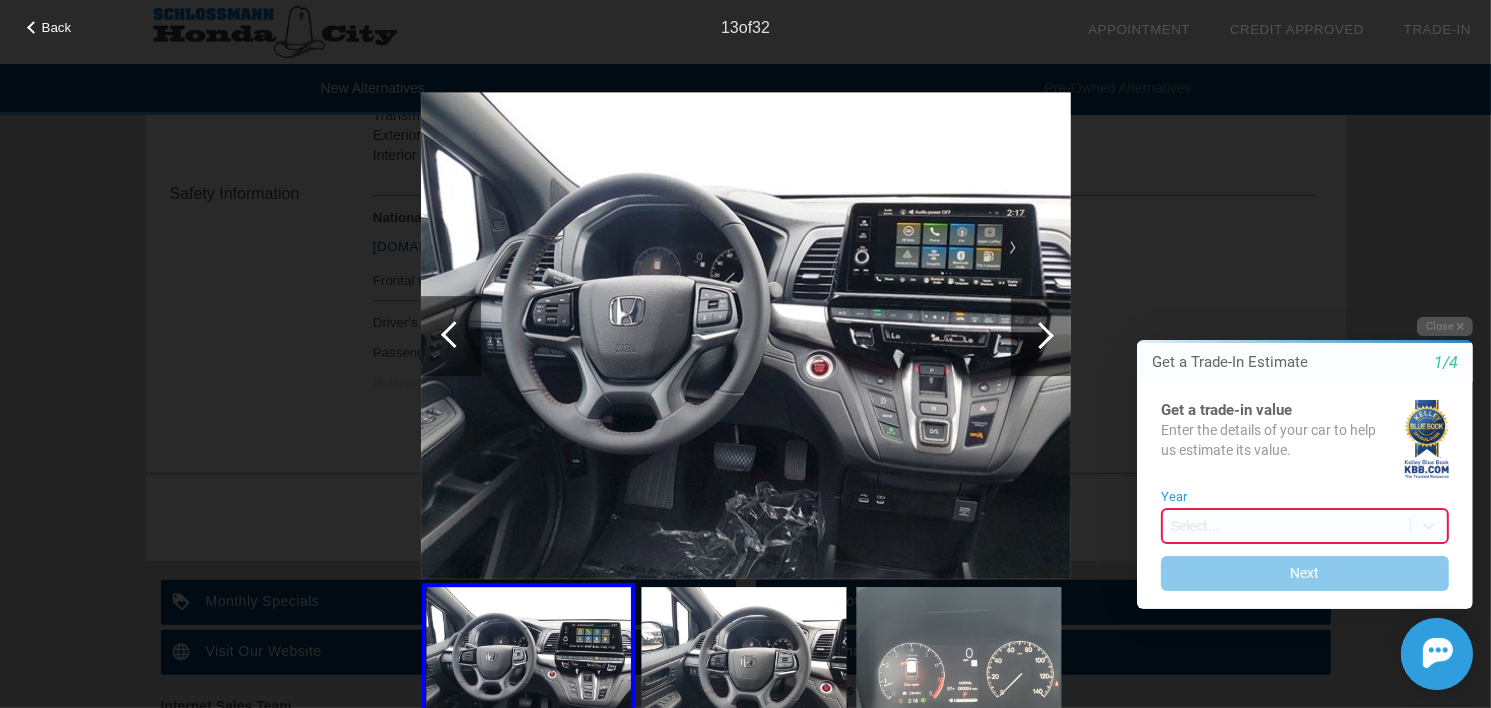 click at bounding box center [1041, 336] 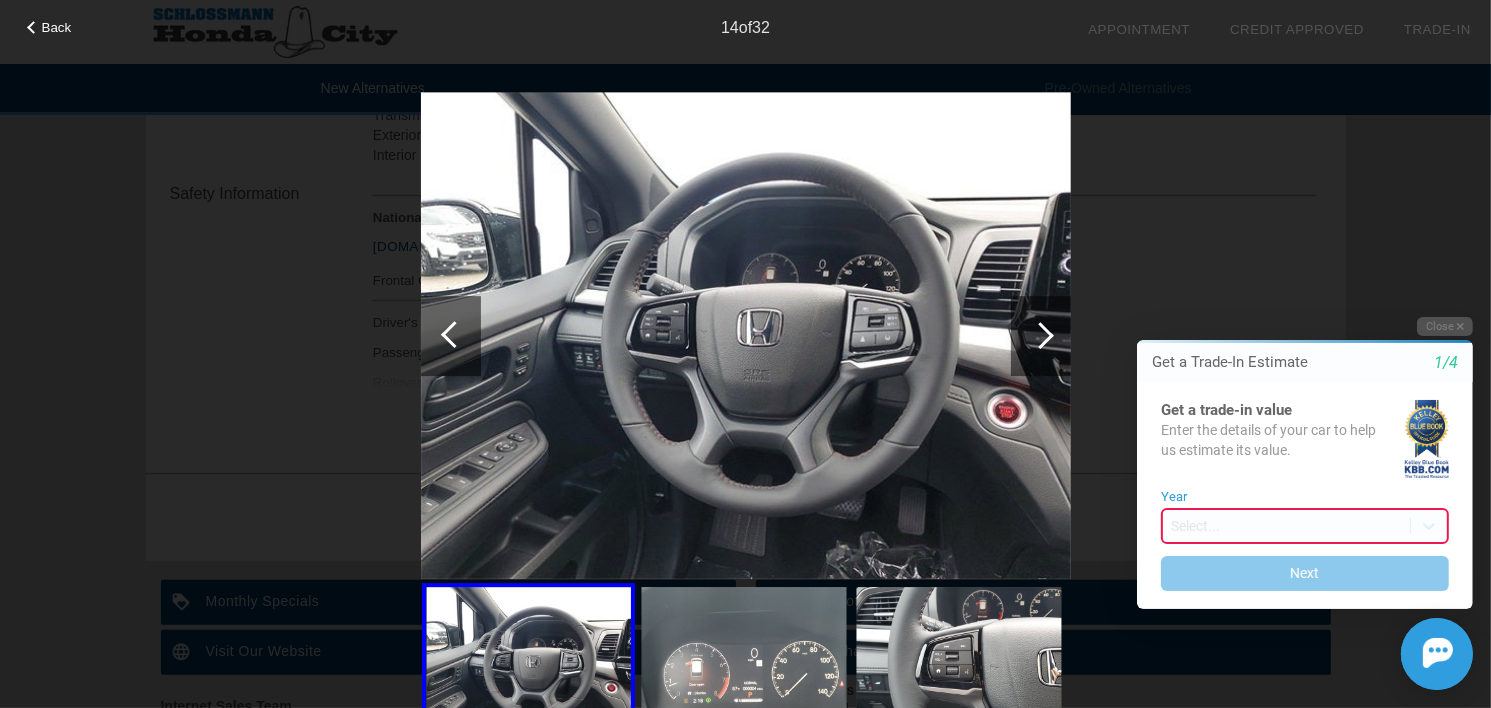 click at bounding box center [1041, 336] 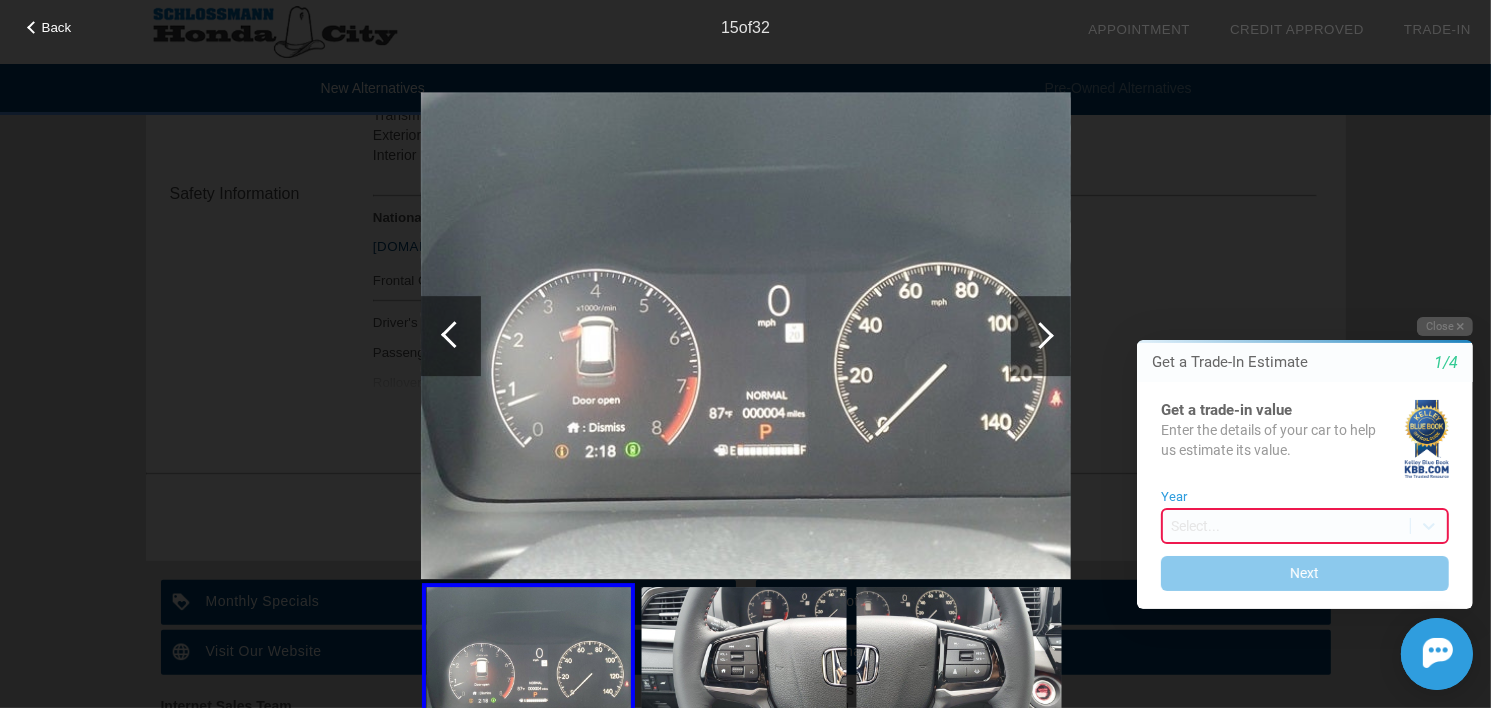 click at bounding box center [1041, 336] 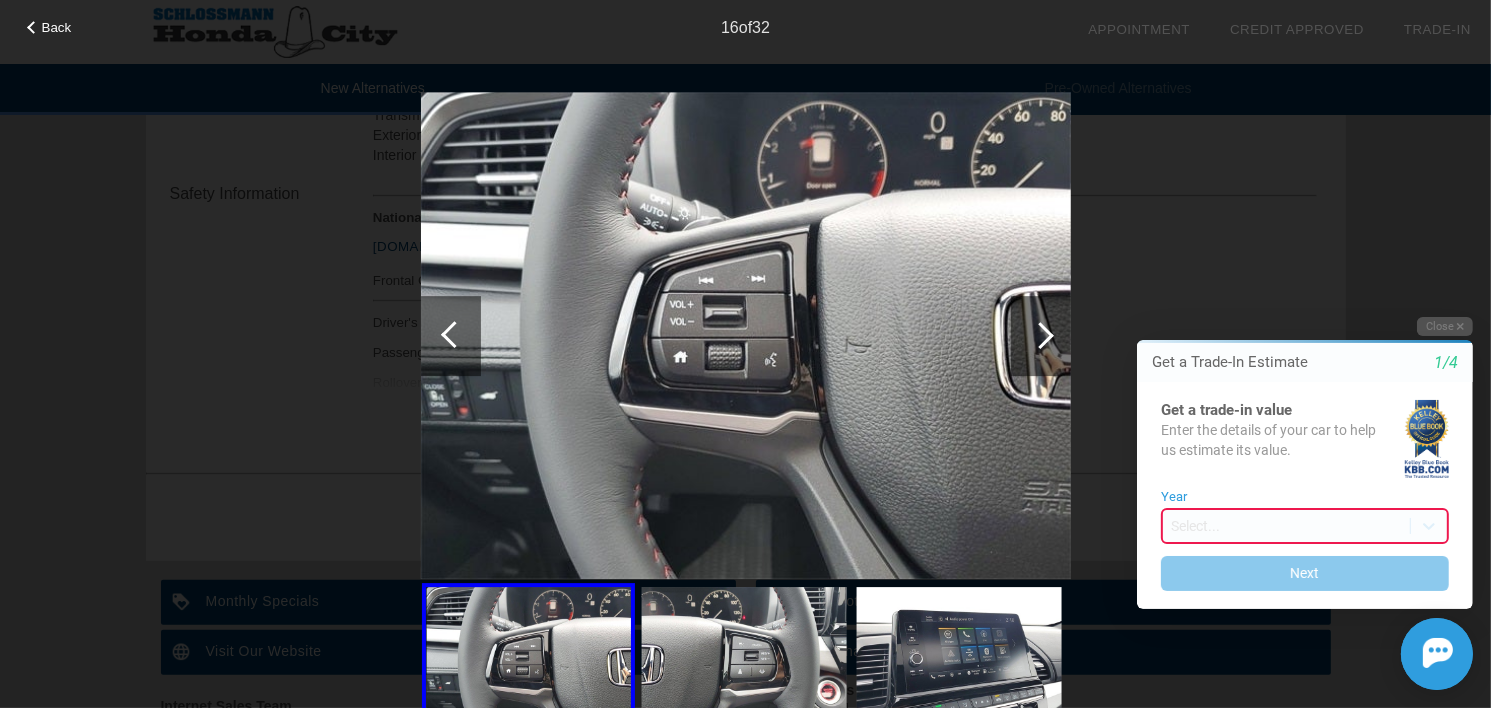 click at bounding box center [1041, 336] 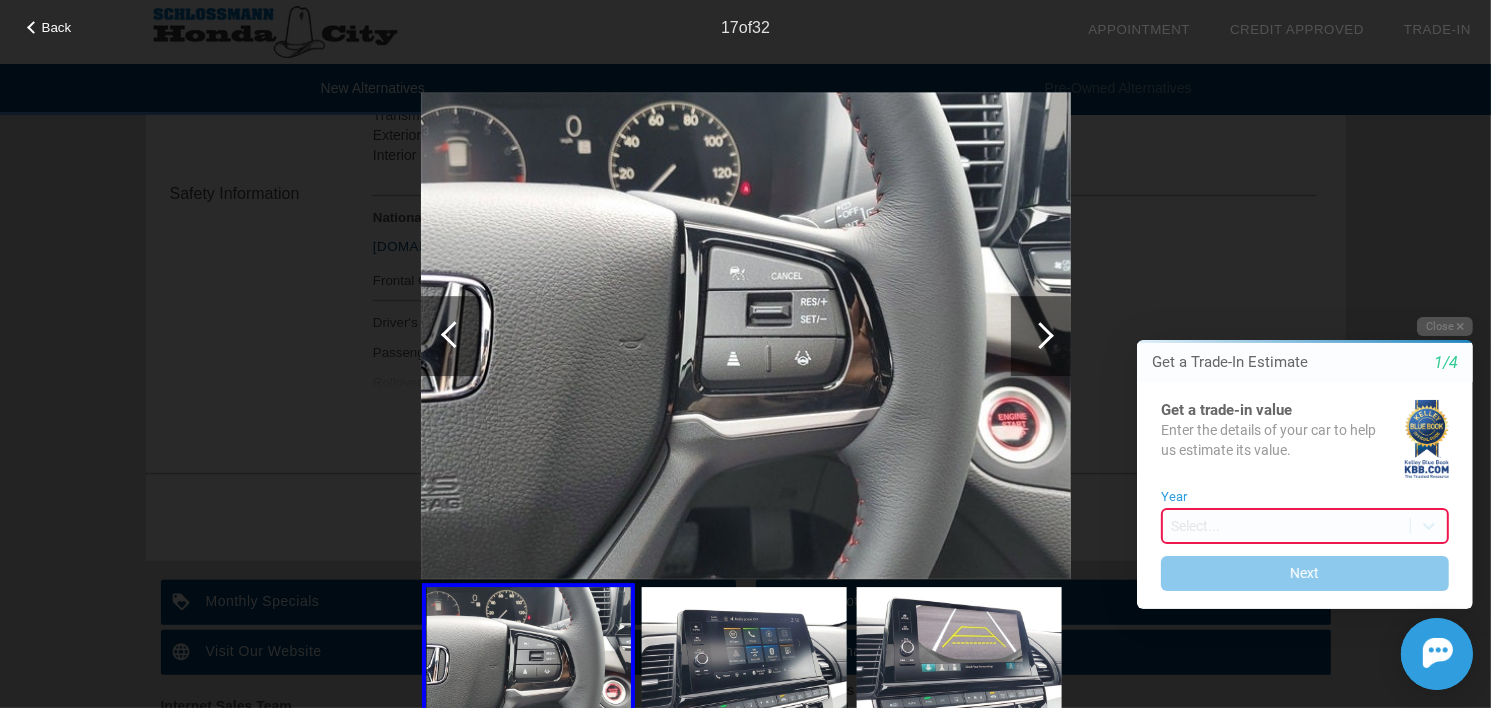 click at bounding box center [1041, 336] 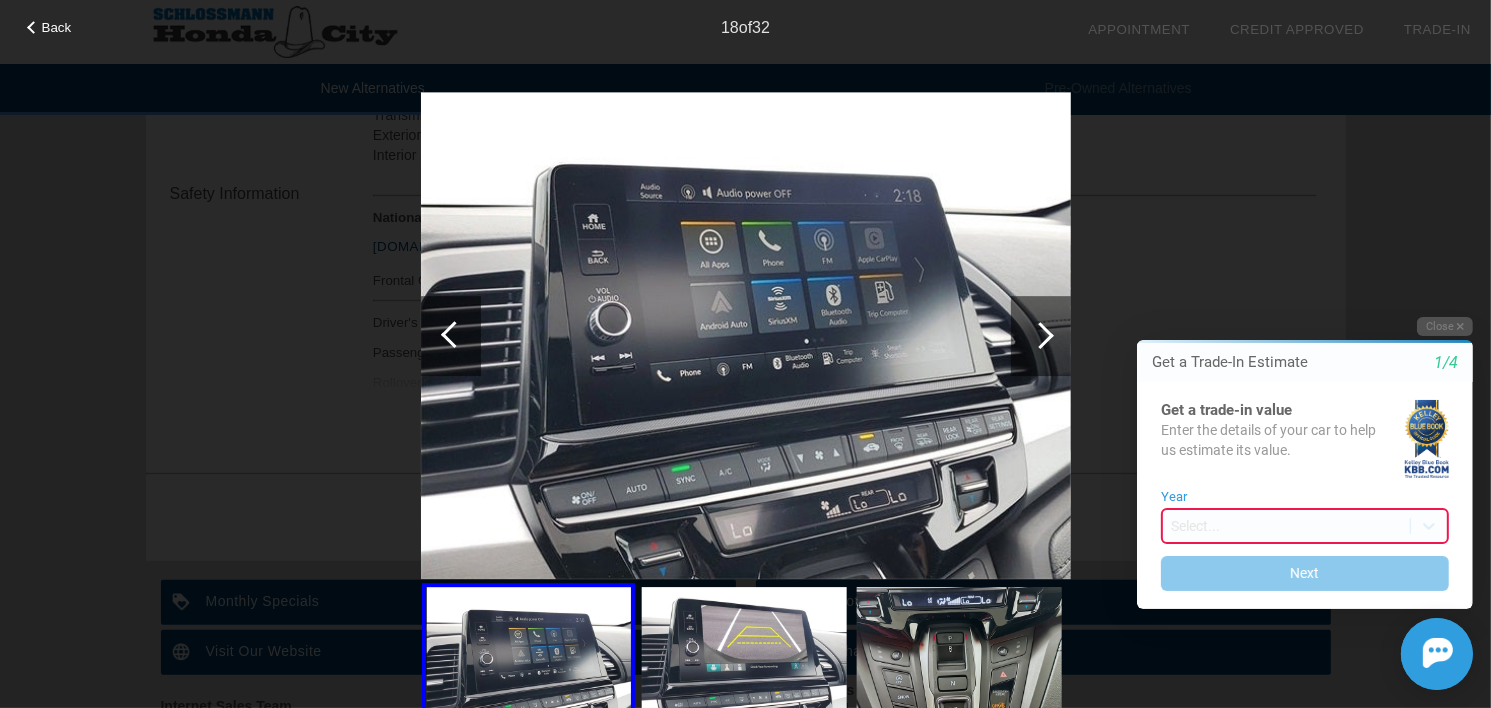 click at bounding box center [1040, 335] 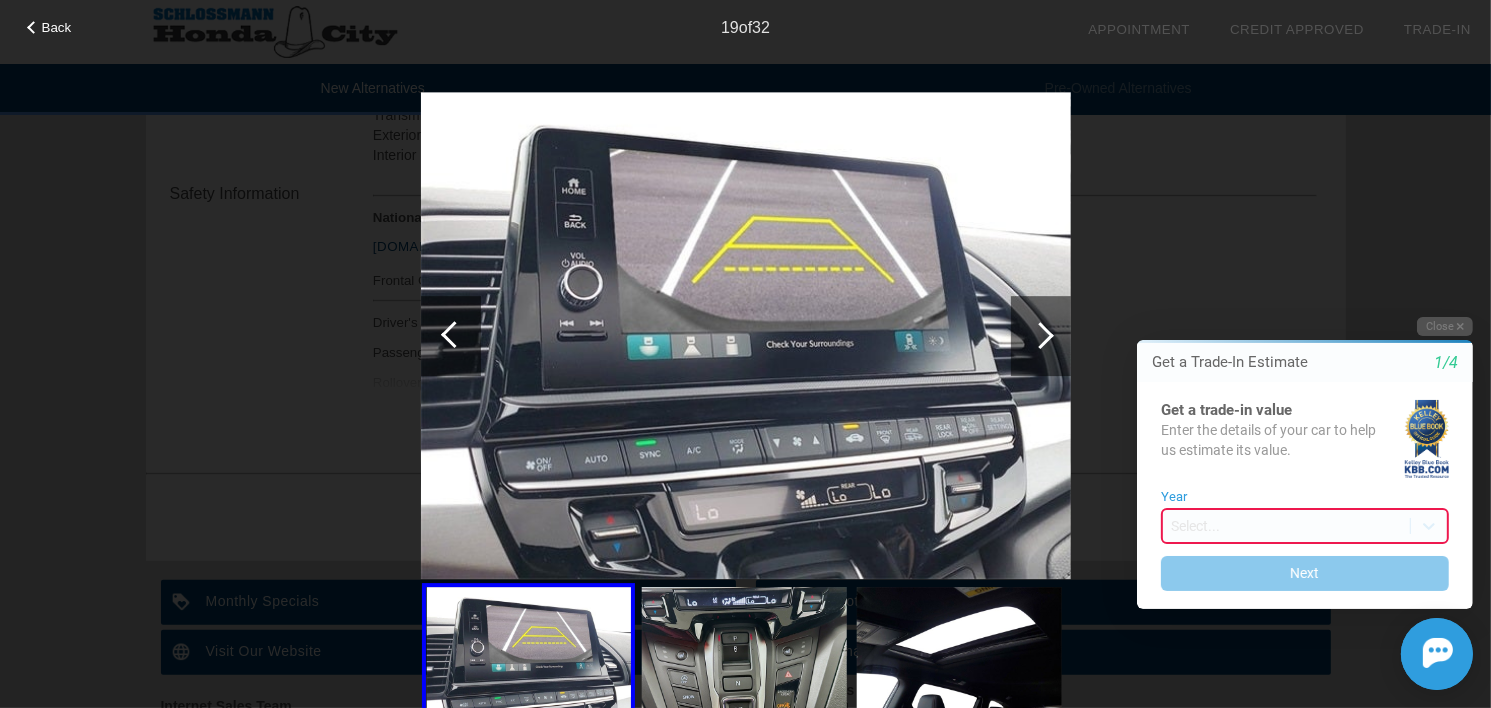 click at bounding box center [1040, 335] 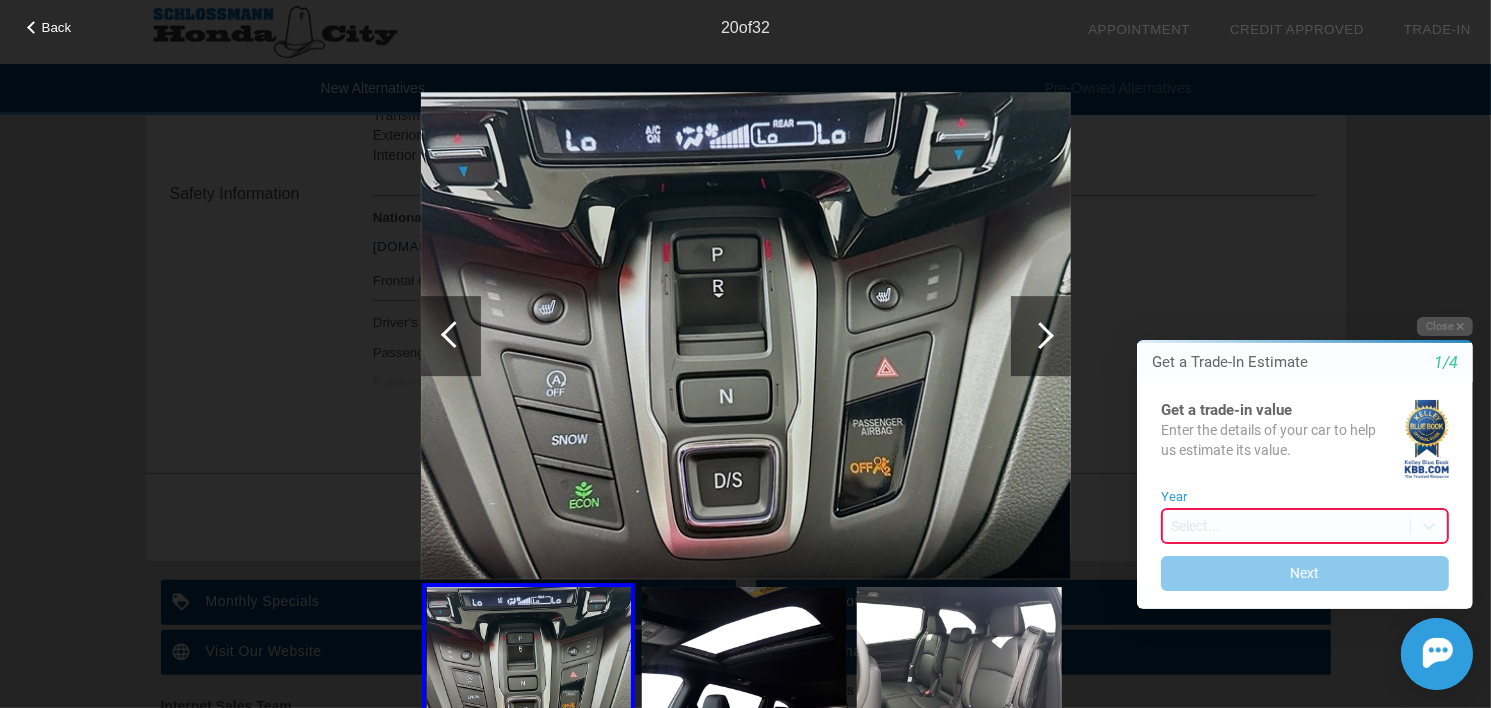 click at bounding box center (1040, 335) 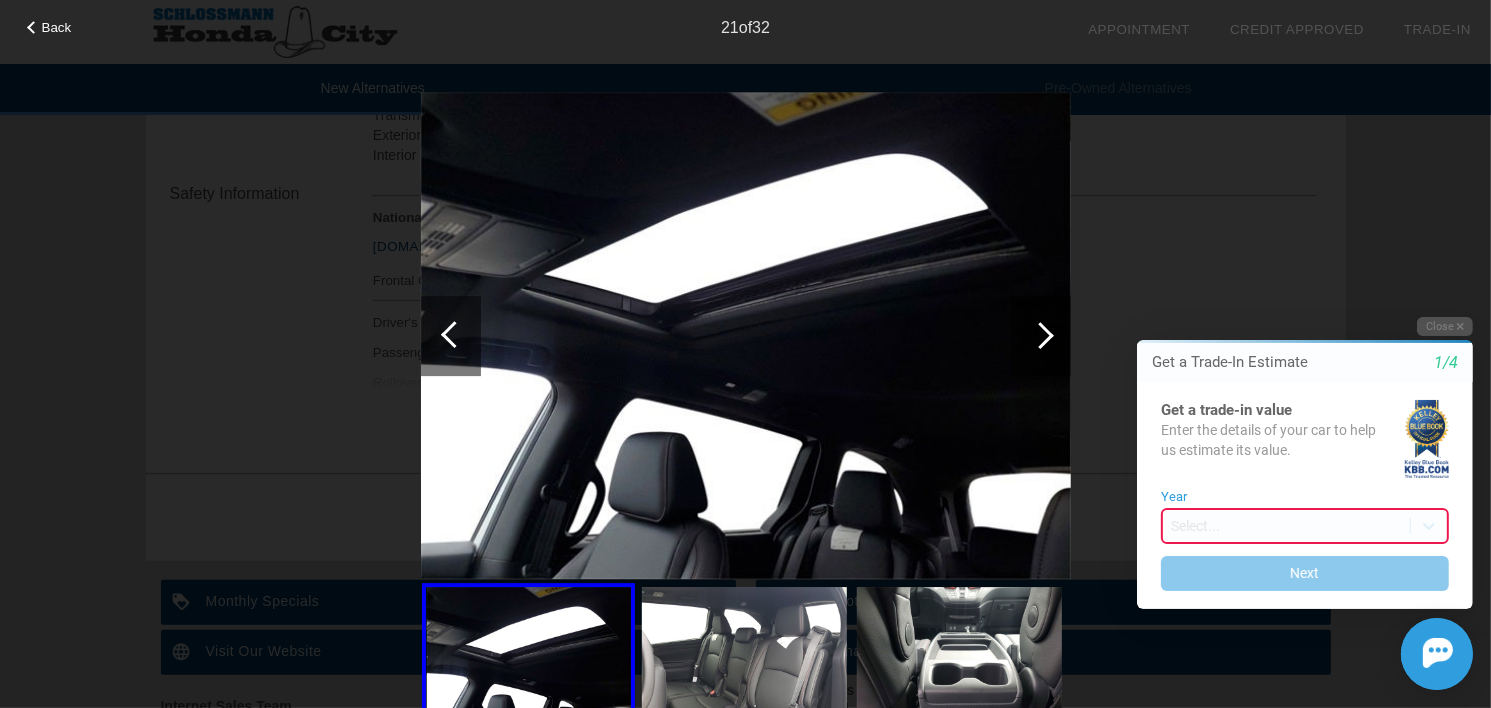 click at bounding box center [1040, 335] 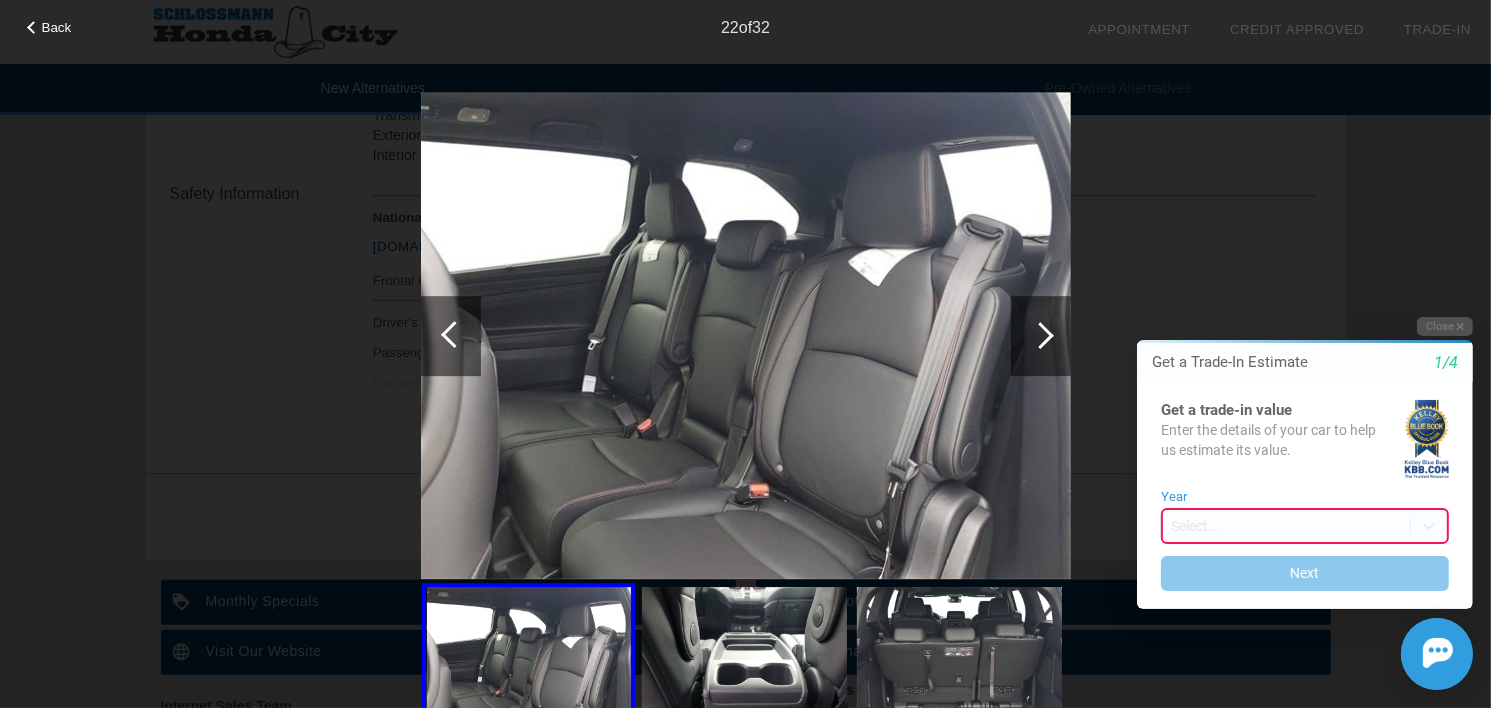 click at bounding box center (1040, 335) 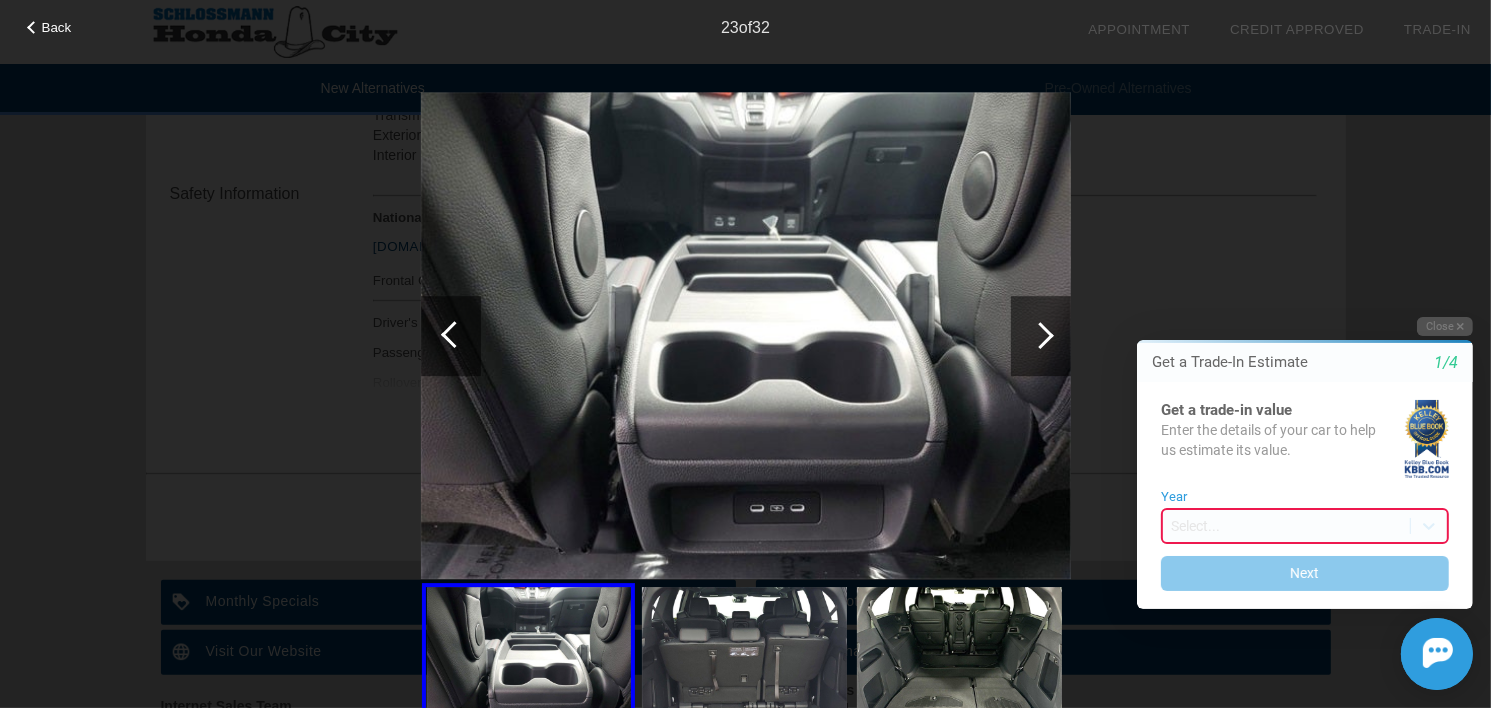 click at bounding box center (1040, 335) 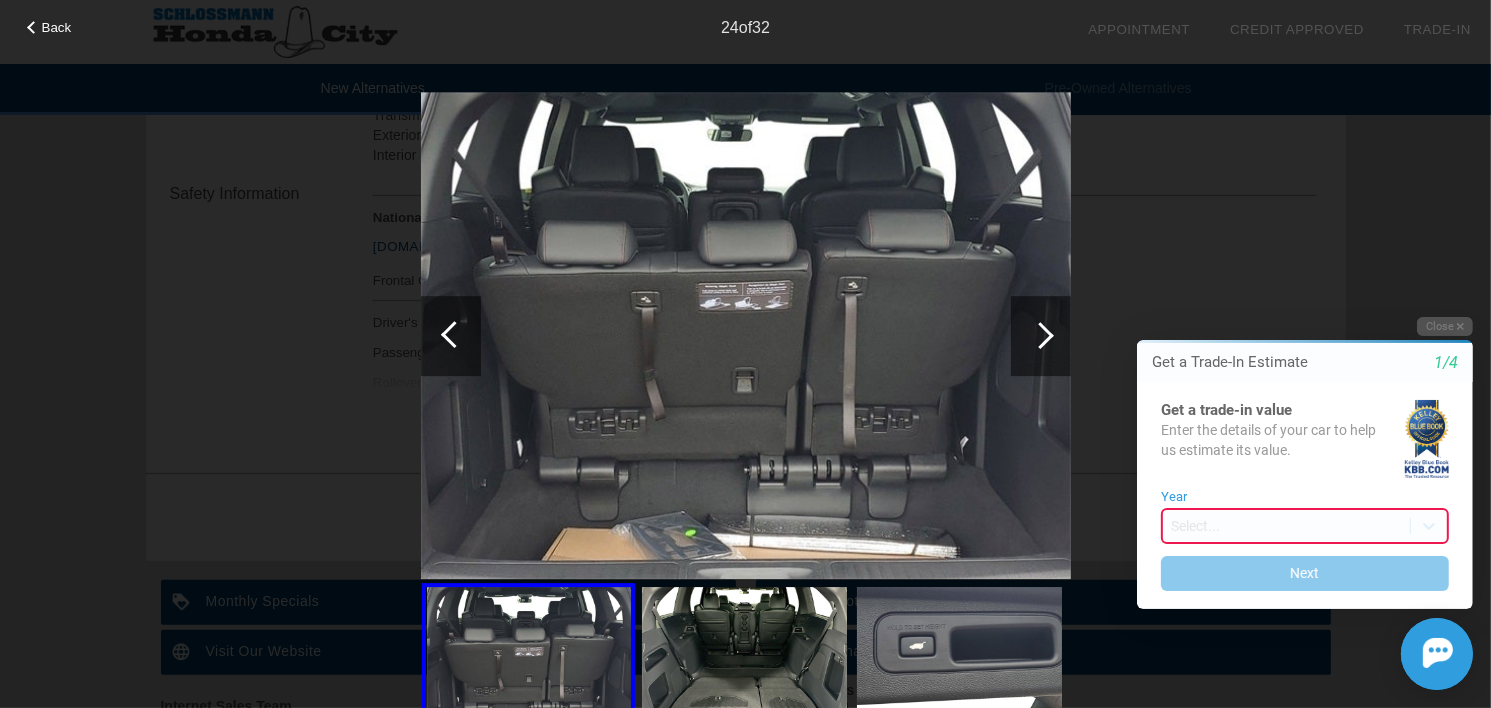 click at bounding box center [454, 334] 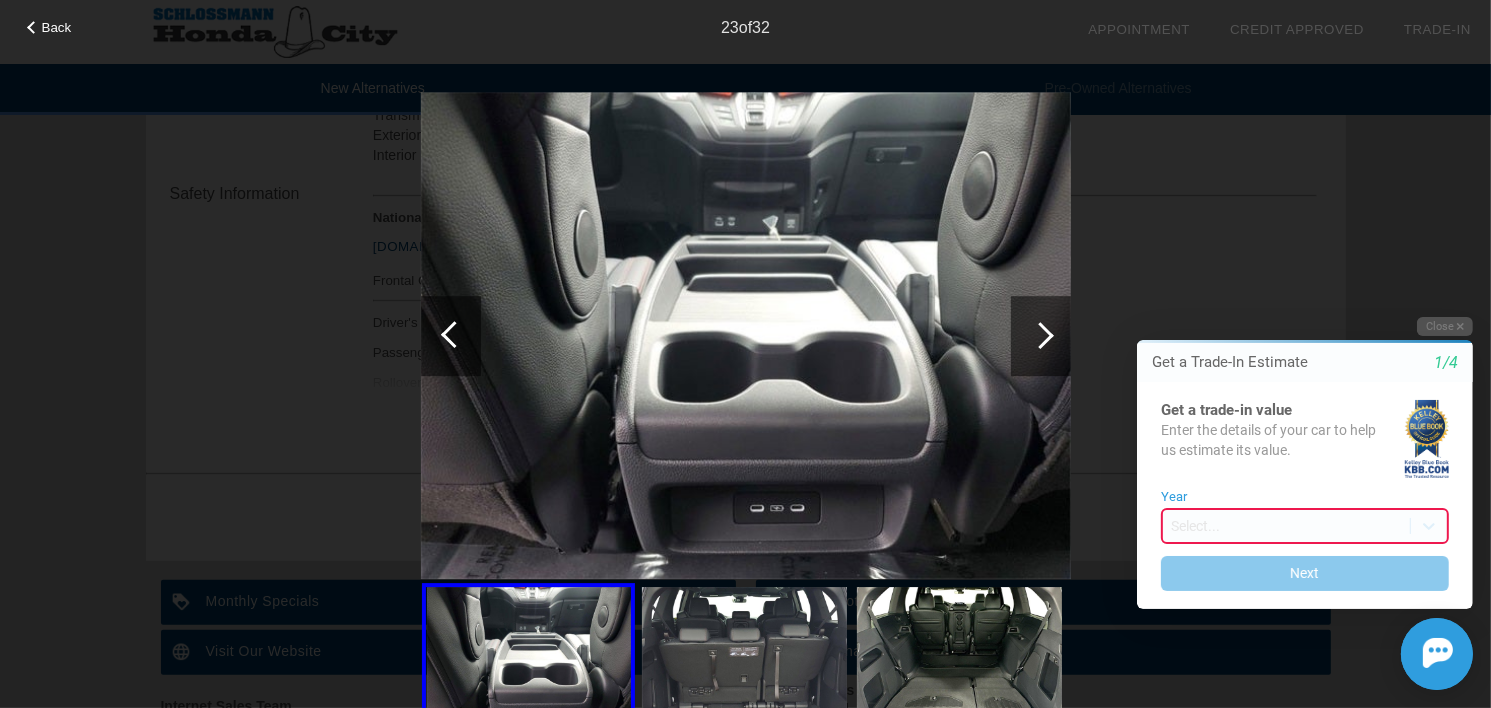 click at bounding box center (454, 334) 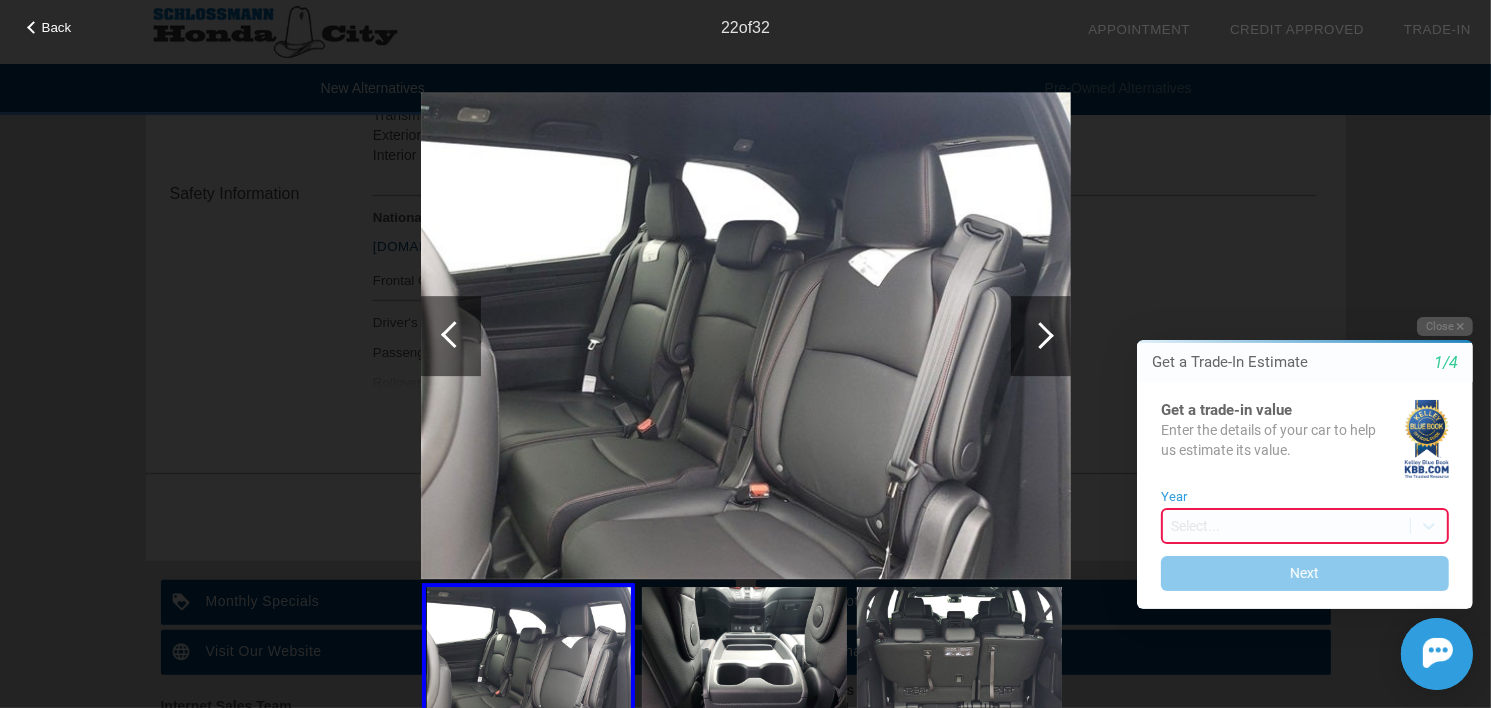 click at bounding box center [454, 334] 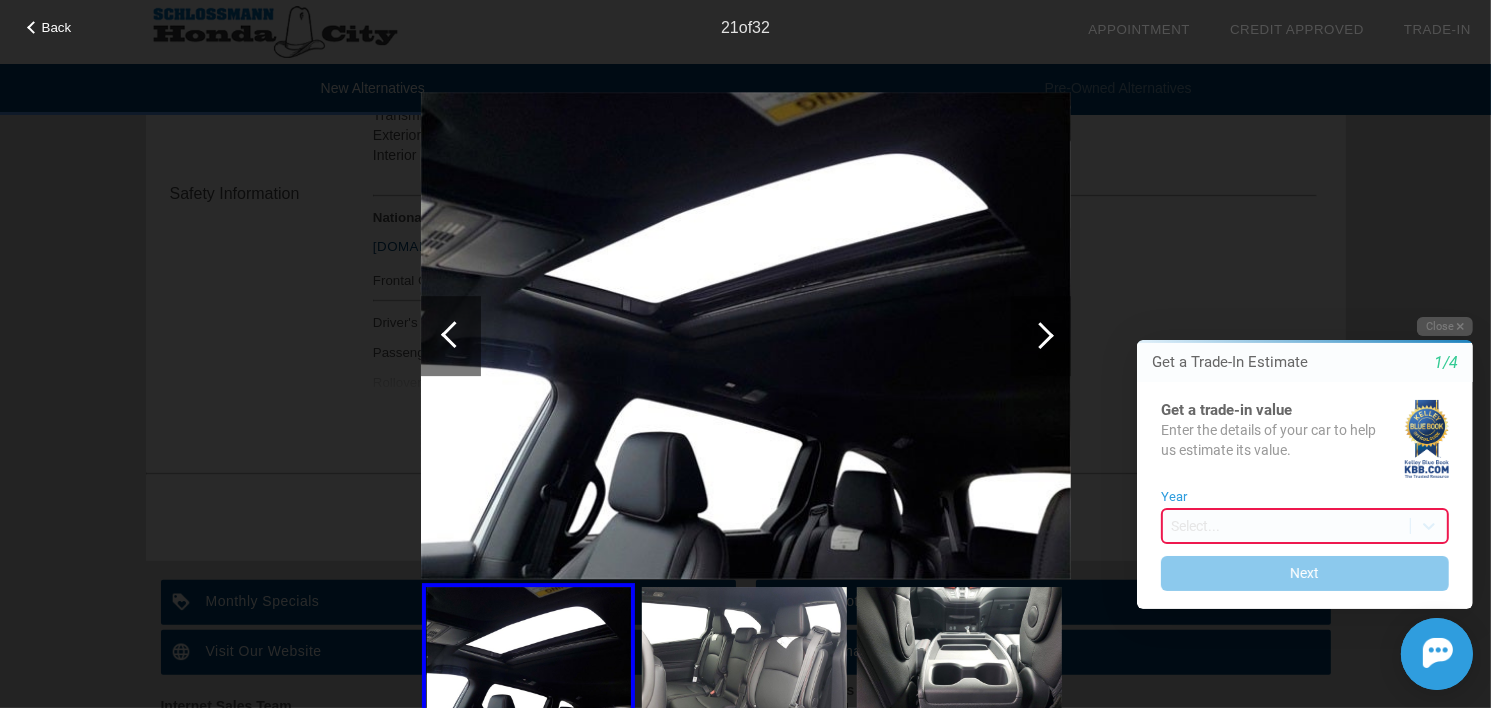 click at bounding box center [1040, 335] 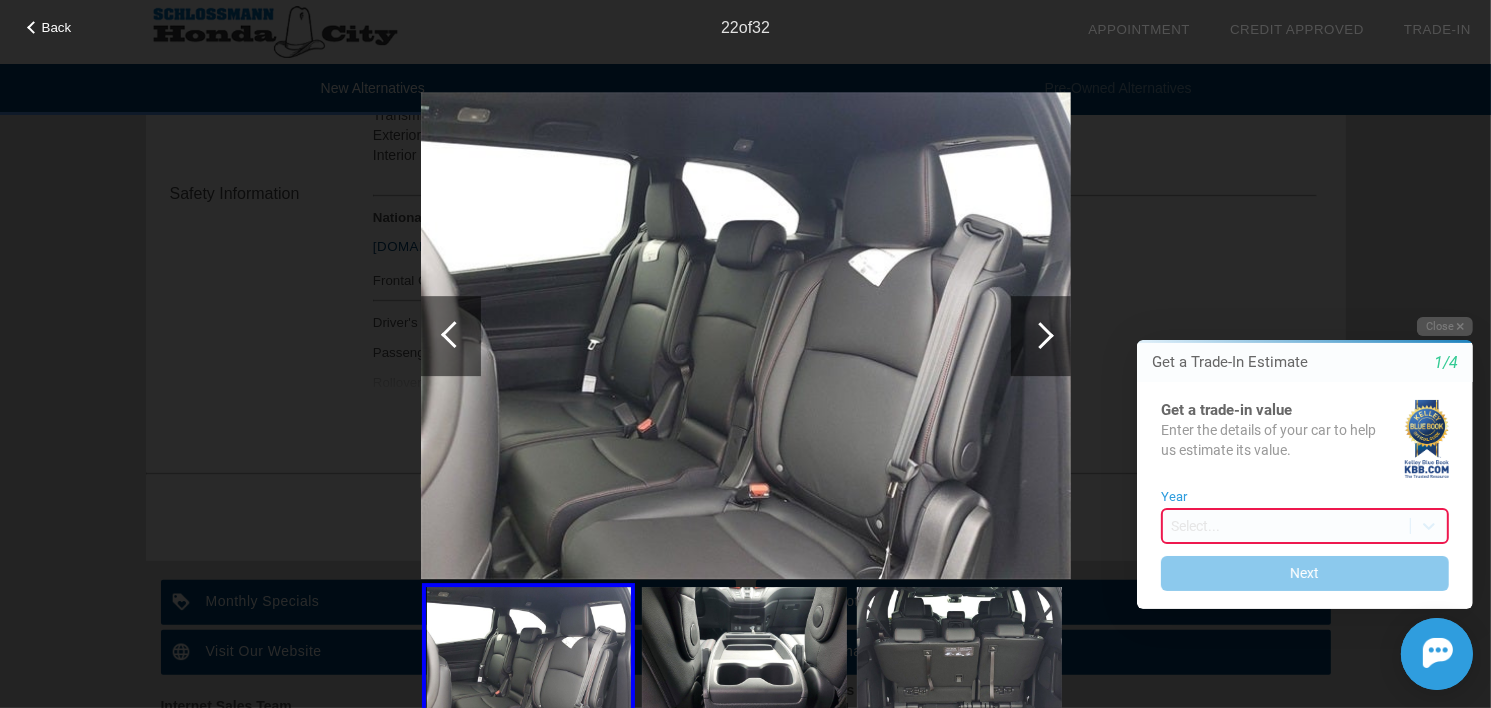 click at bounding box center (1040, 335) 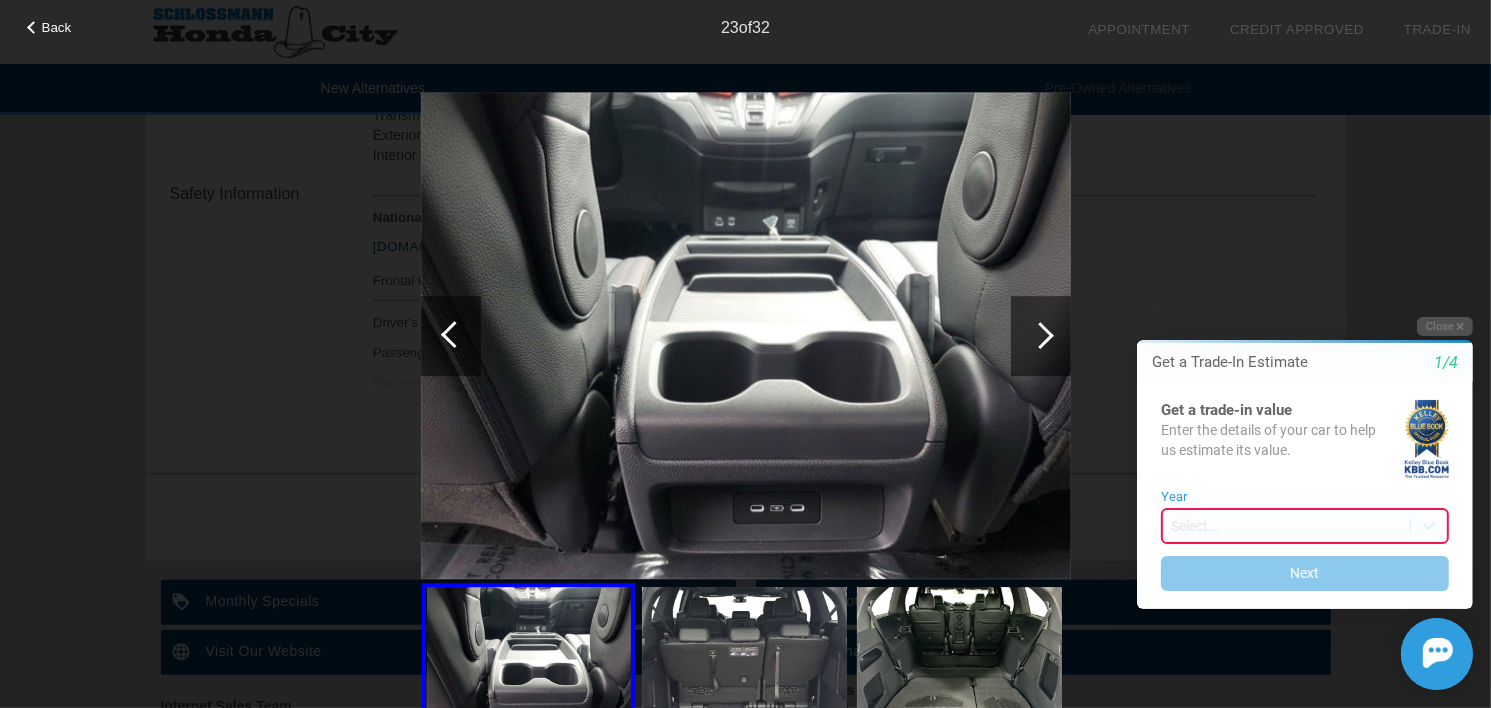 click at bounding box center (1040, 335) 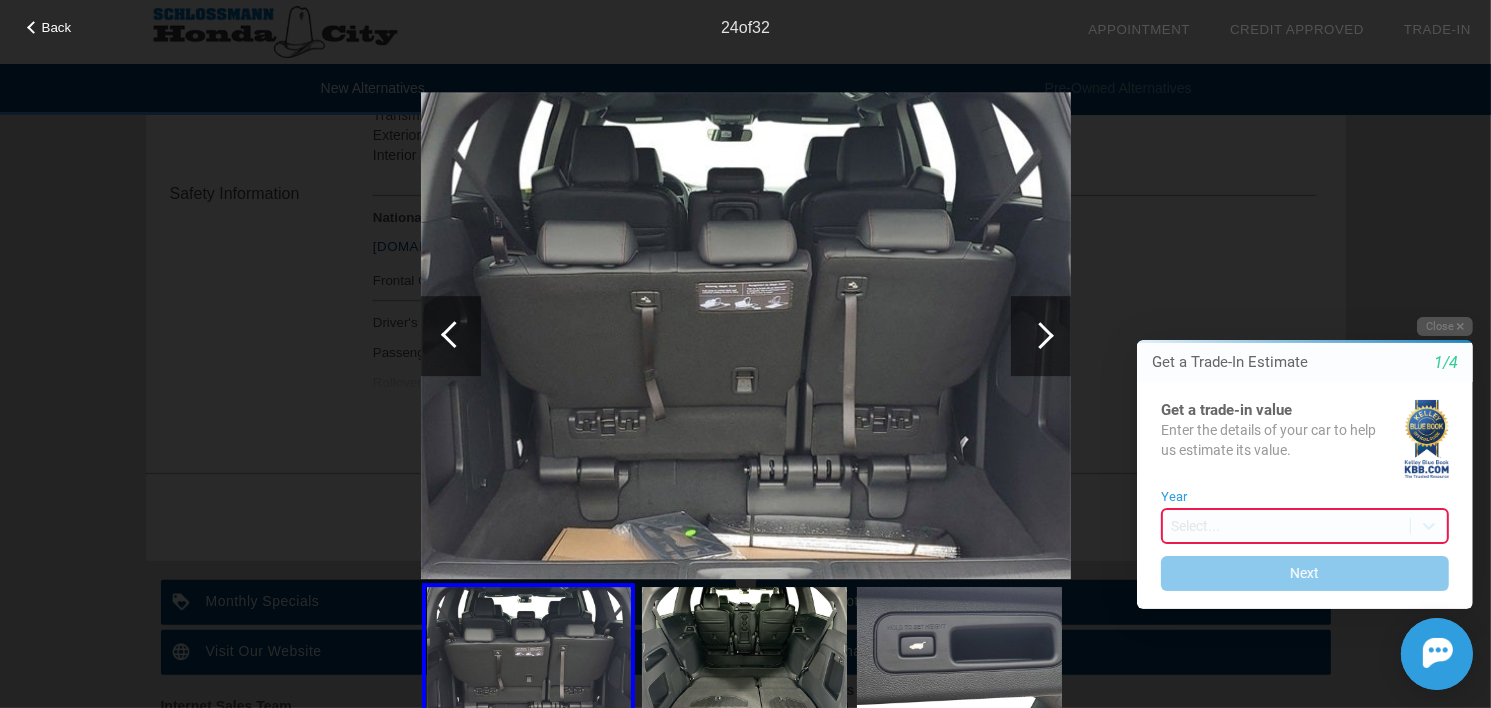 click at bounding box center (1040, 335) 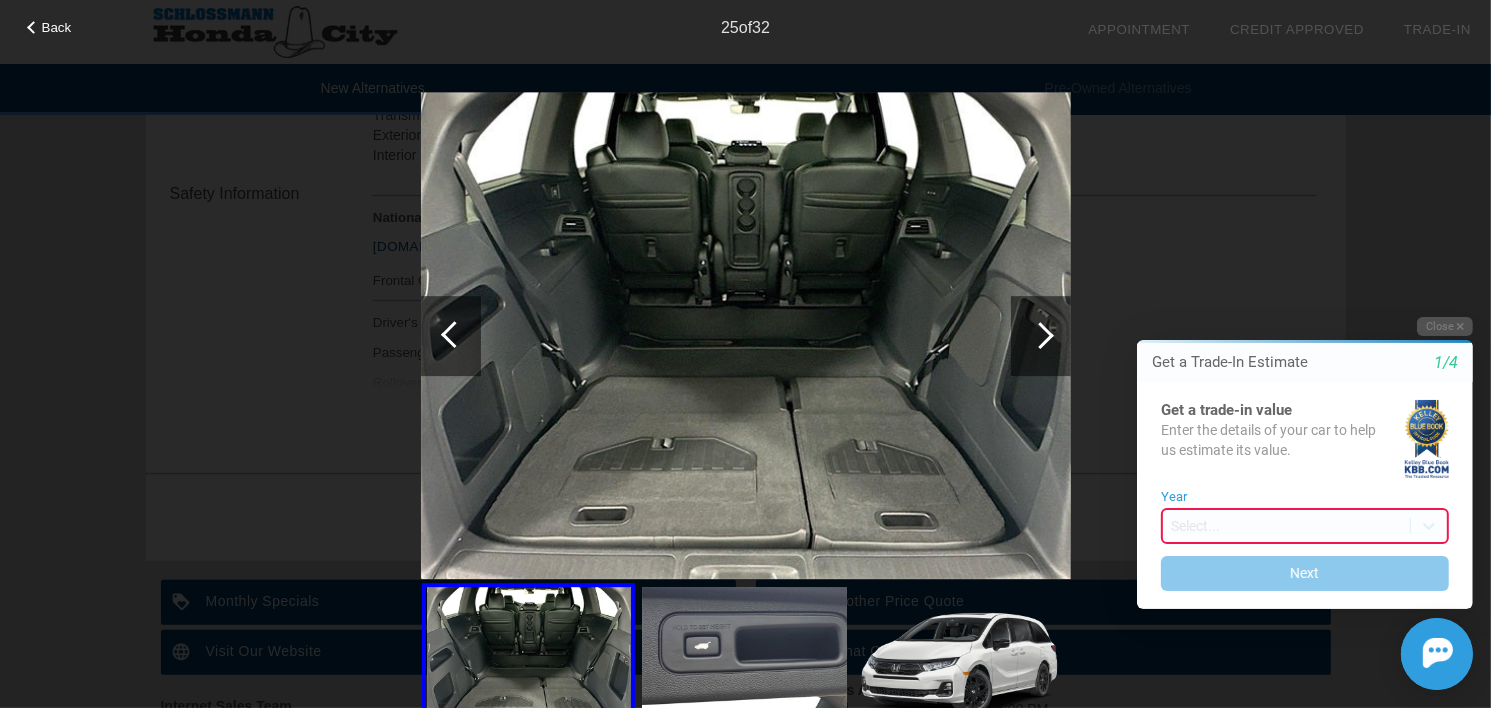 click at bounding box center [1040, 335] 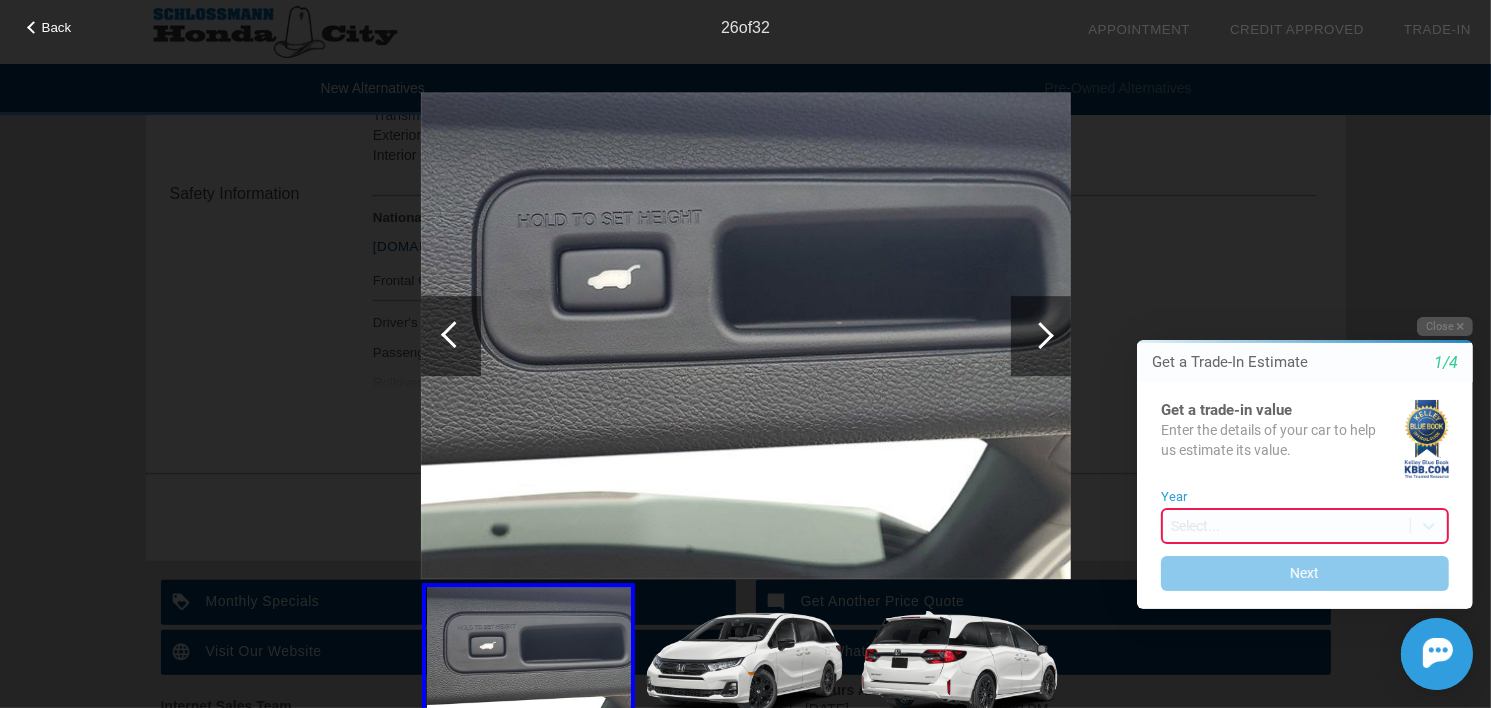 click at bounding box center [1040, 335] 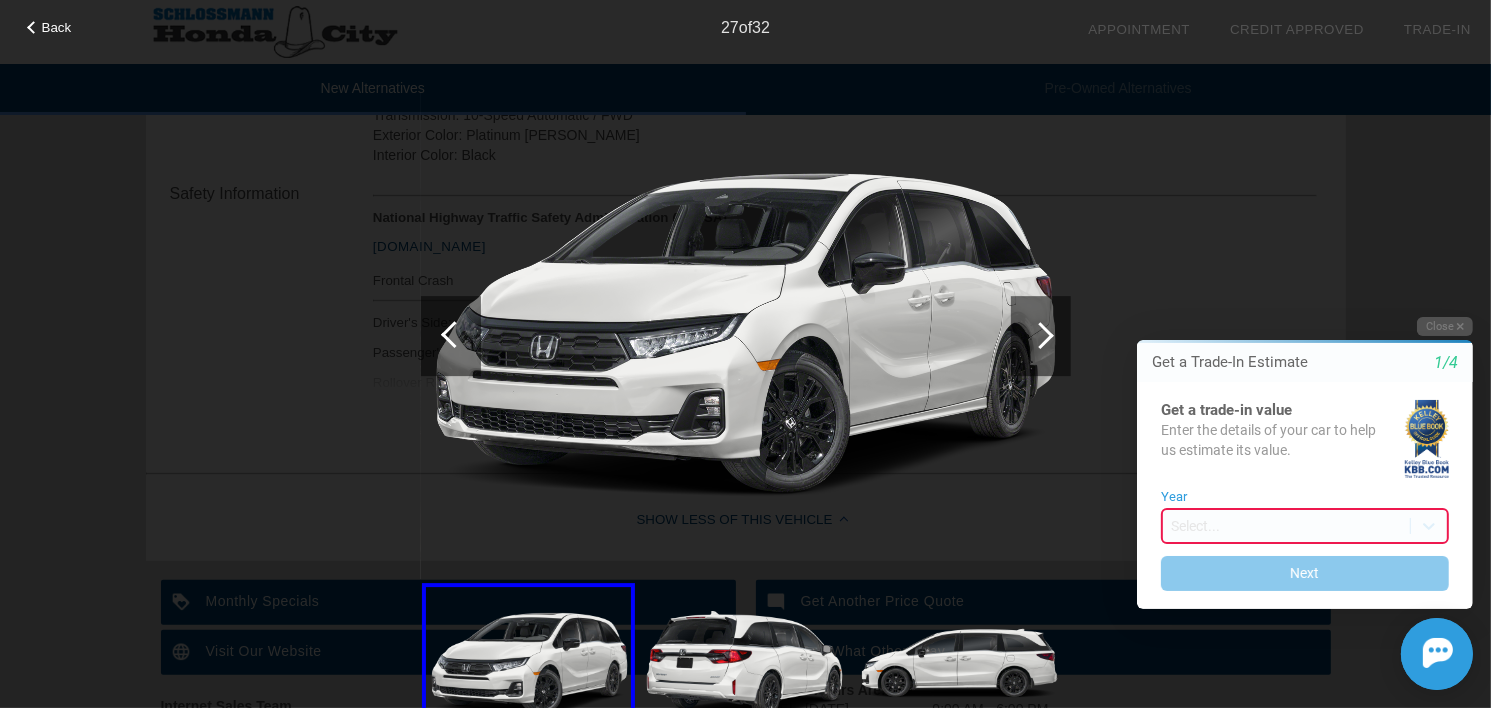 click at bounding box center [1040, 335] 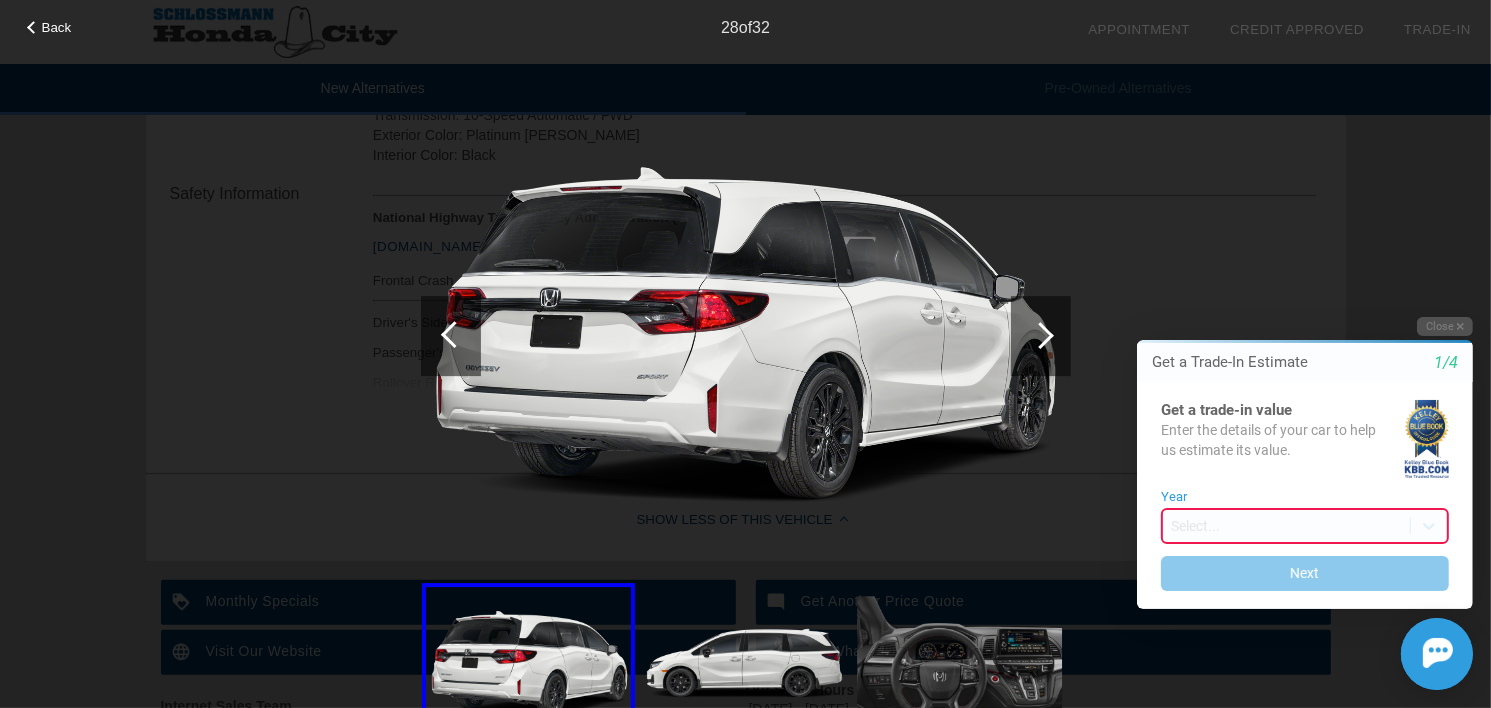 click at bounding box center (1040, 335) 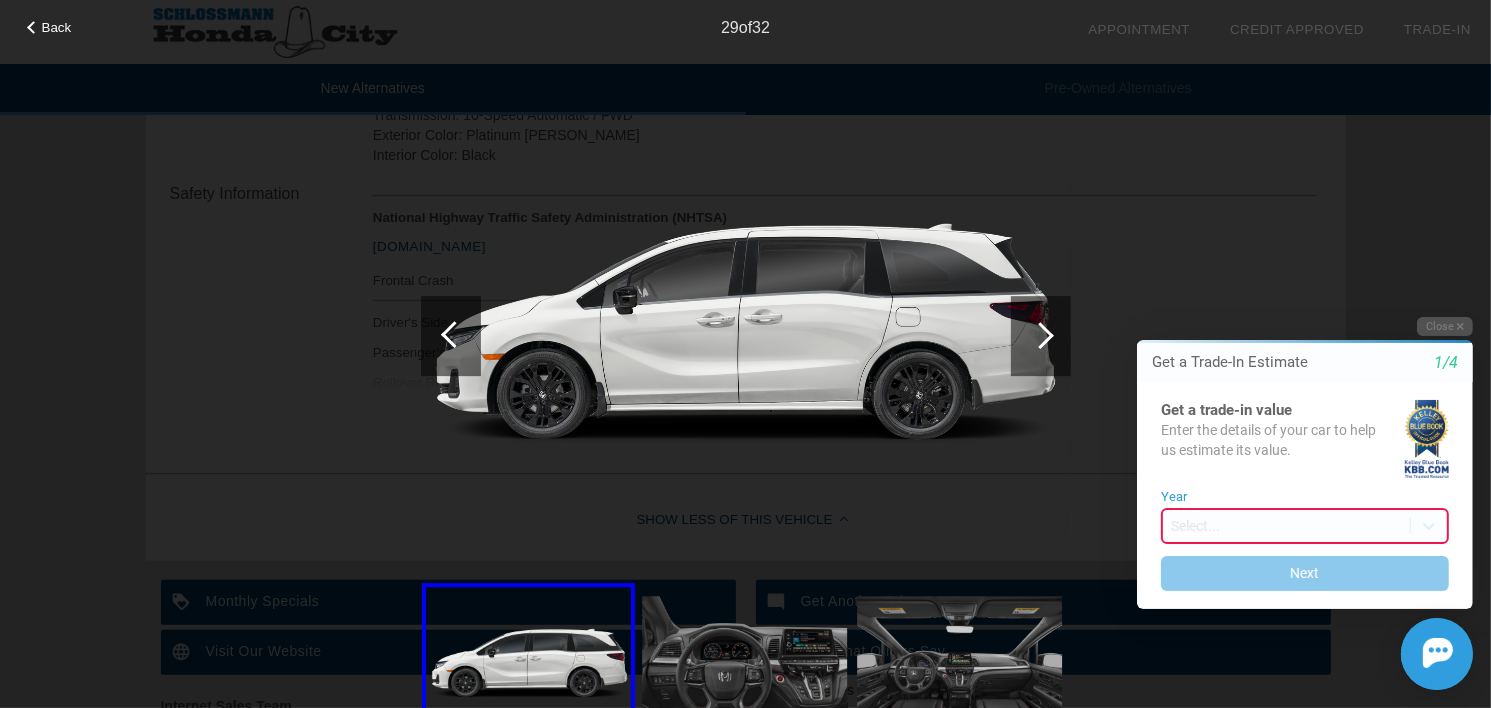 click at bounding box center (1040, 335) 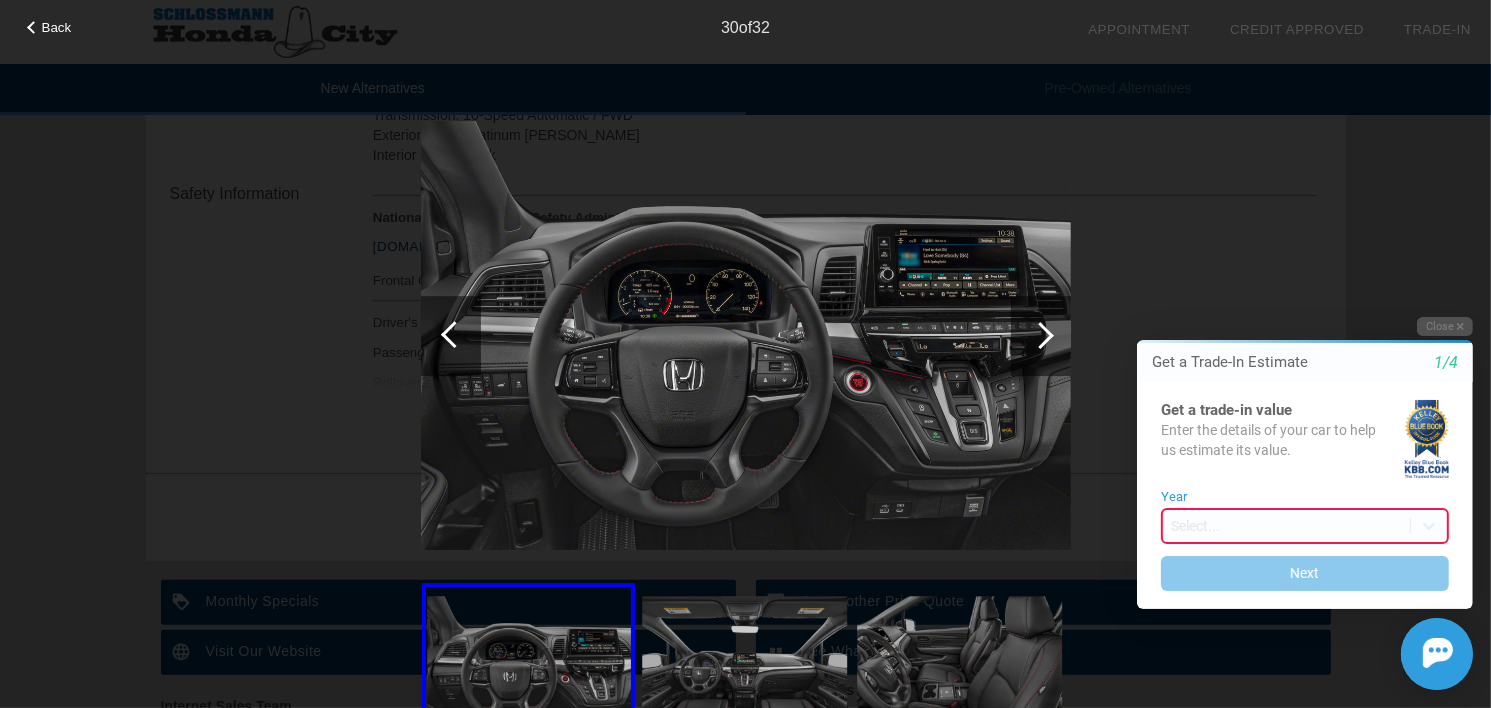 click at bounding box center (1040, 335) 